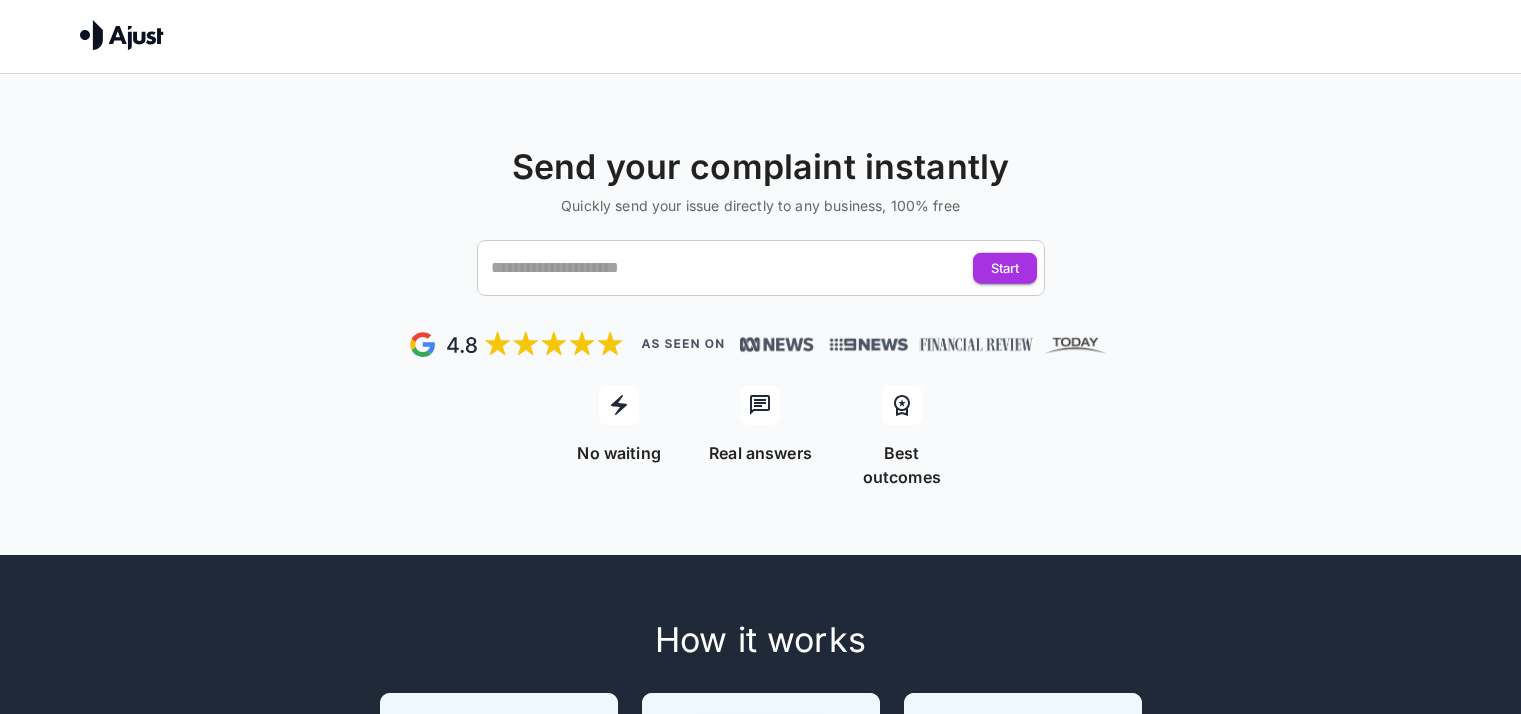 scroll, scrollTop: 0, scrollLeft: 0, axis: both 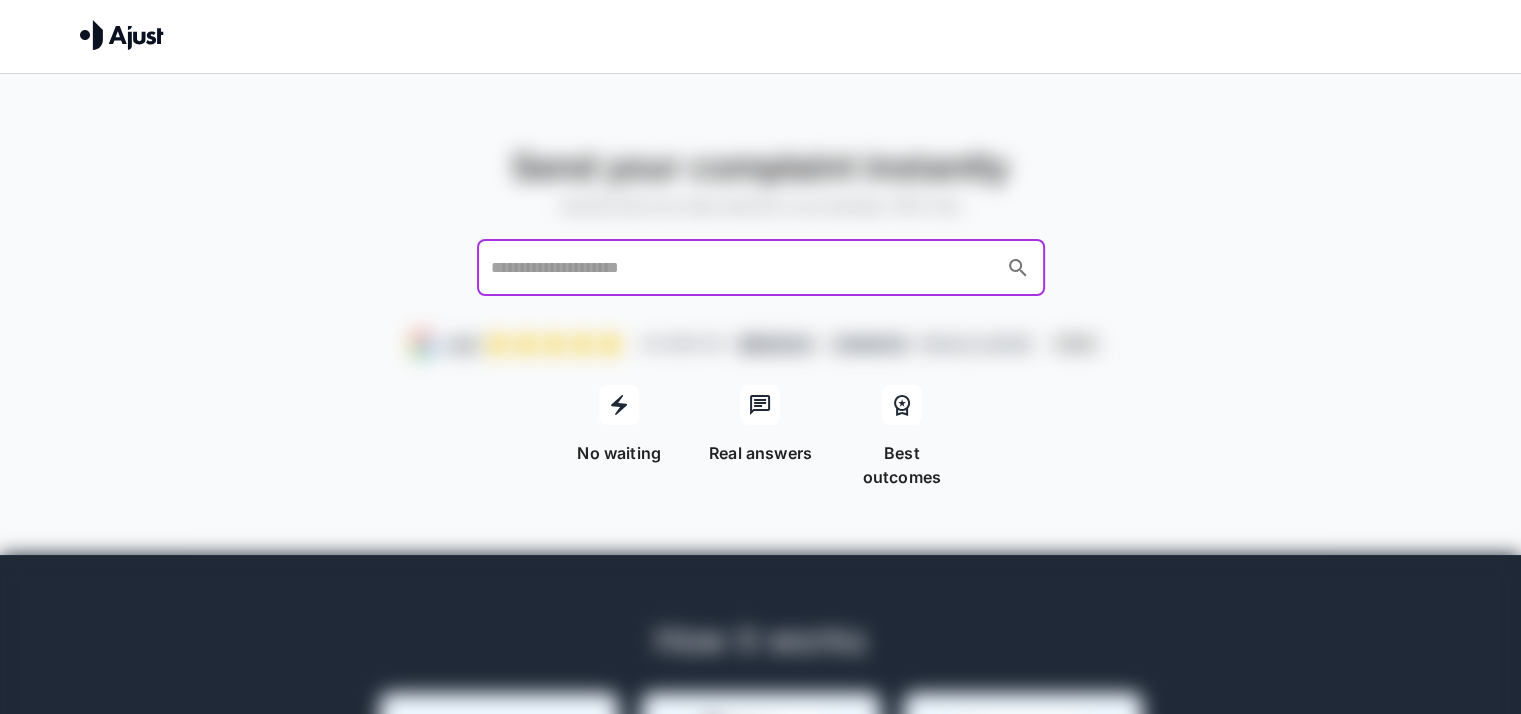 click at bounding box center (742, 268) 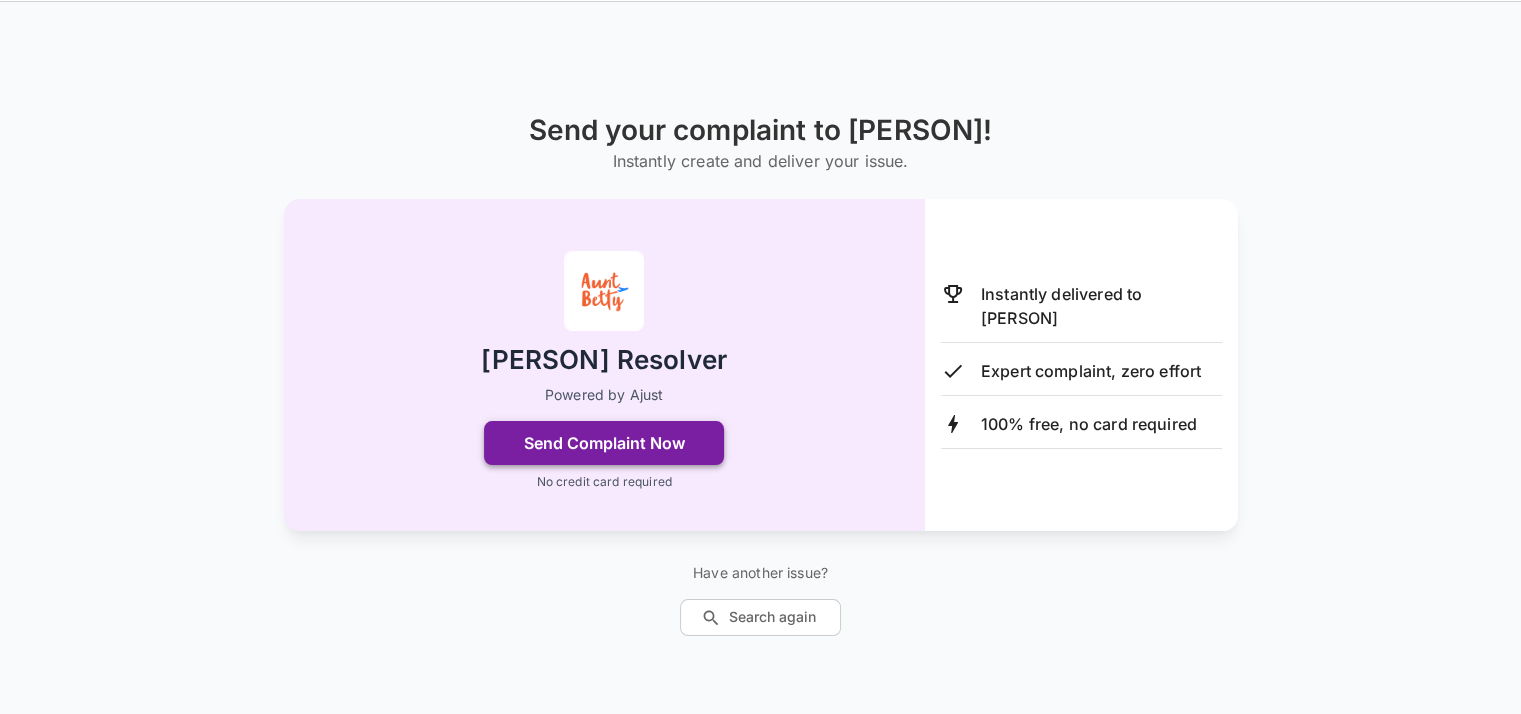 scroll, scrollTop: 73, scrollLeft: 0, axis: vertical 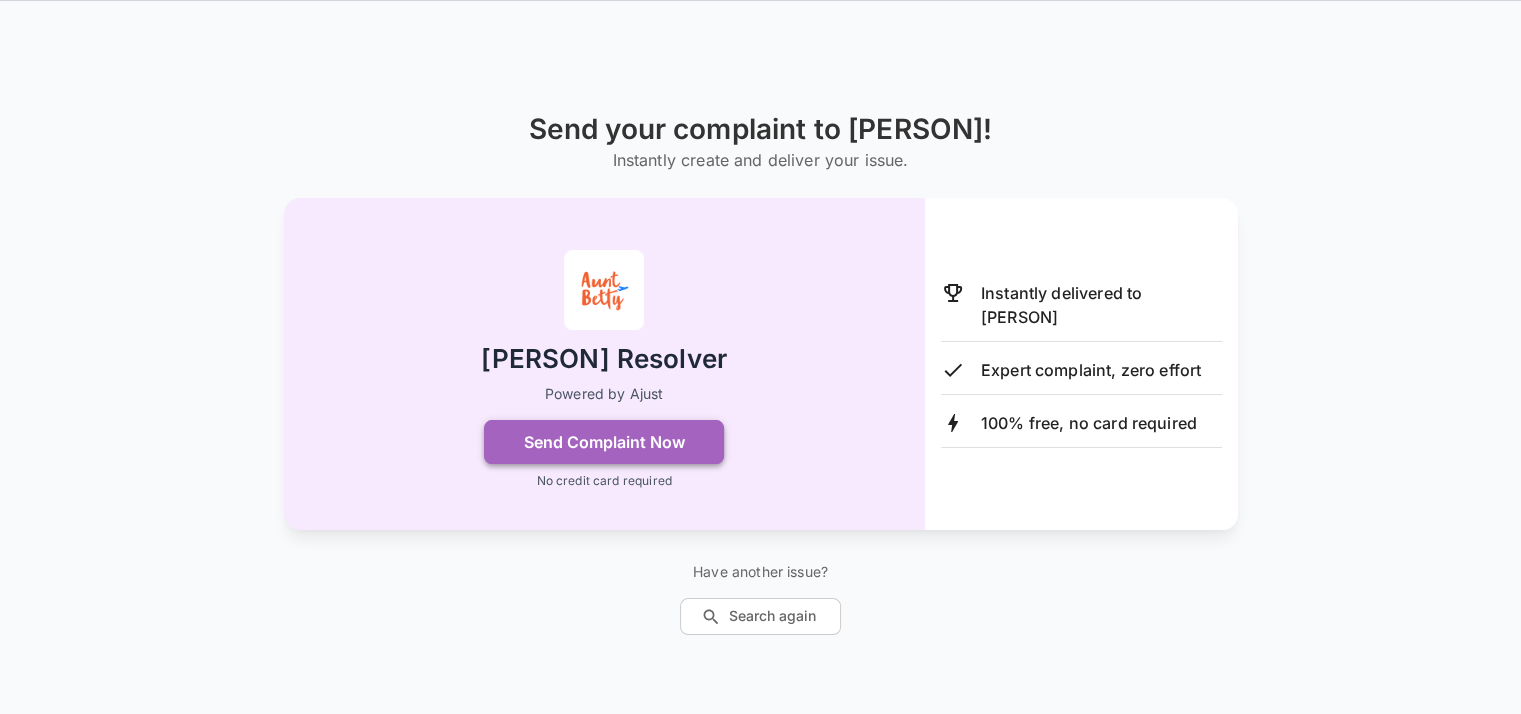 click on "Send Complaint Now" at bounding box center [604, 442] 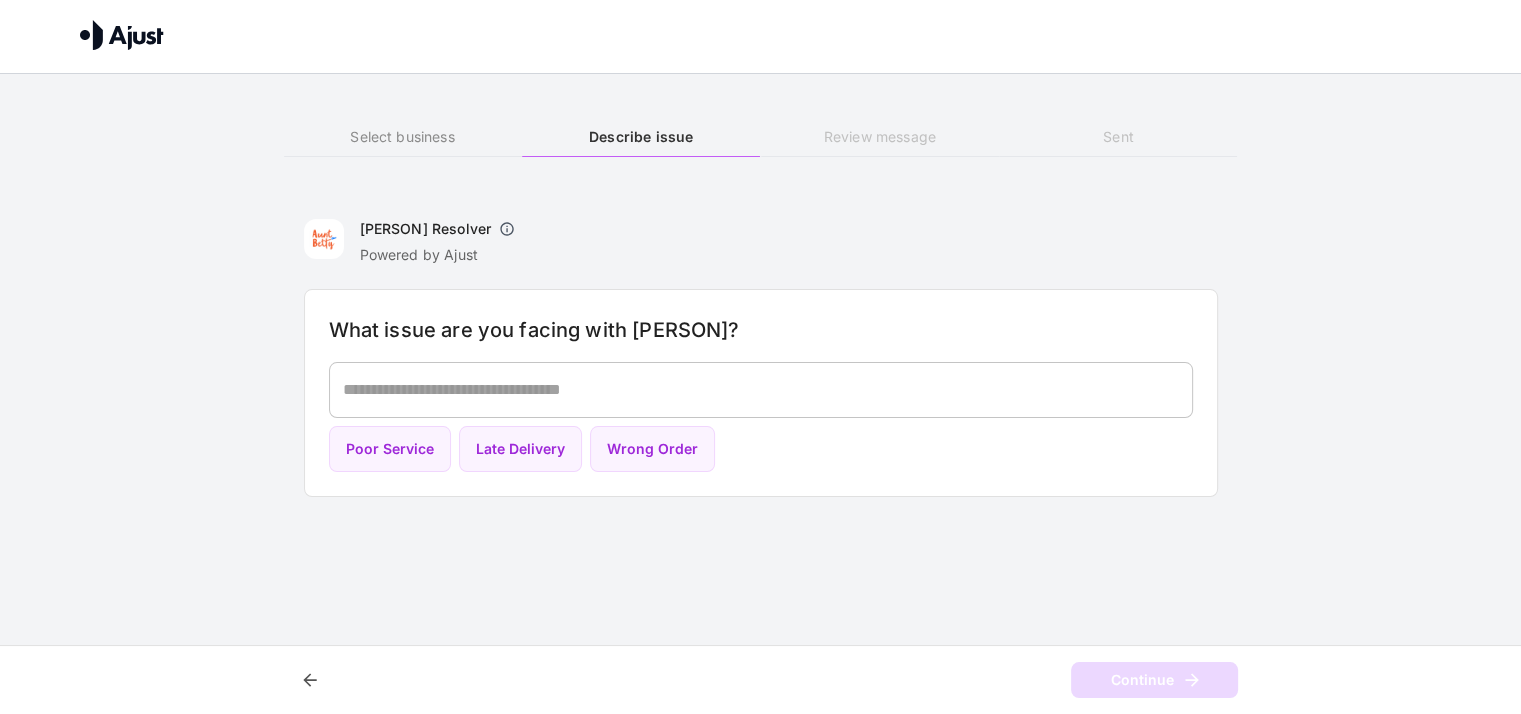 scroll, scrollTop: 0, scrollLeft: 0, axis: both 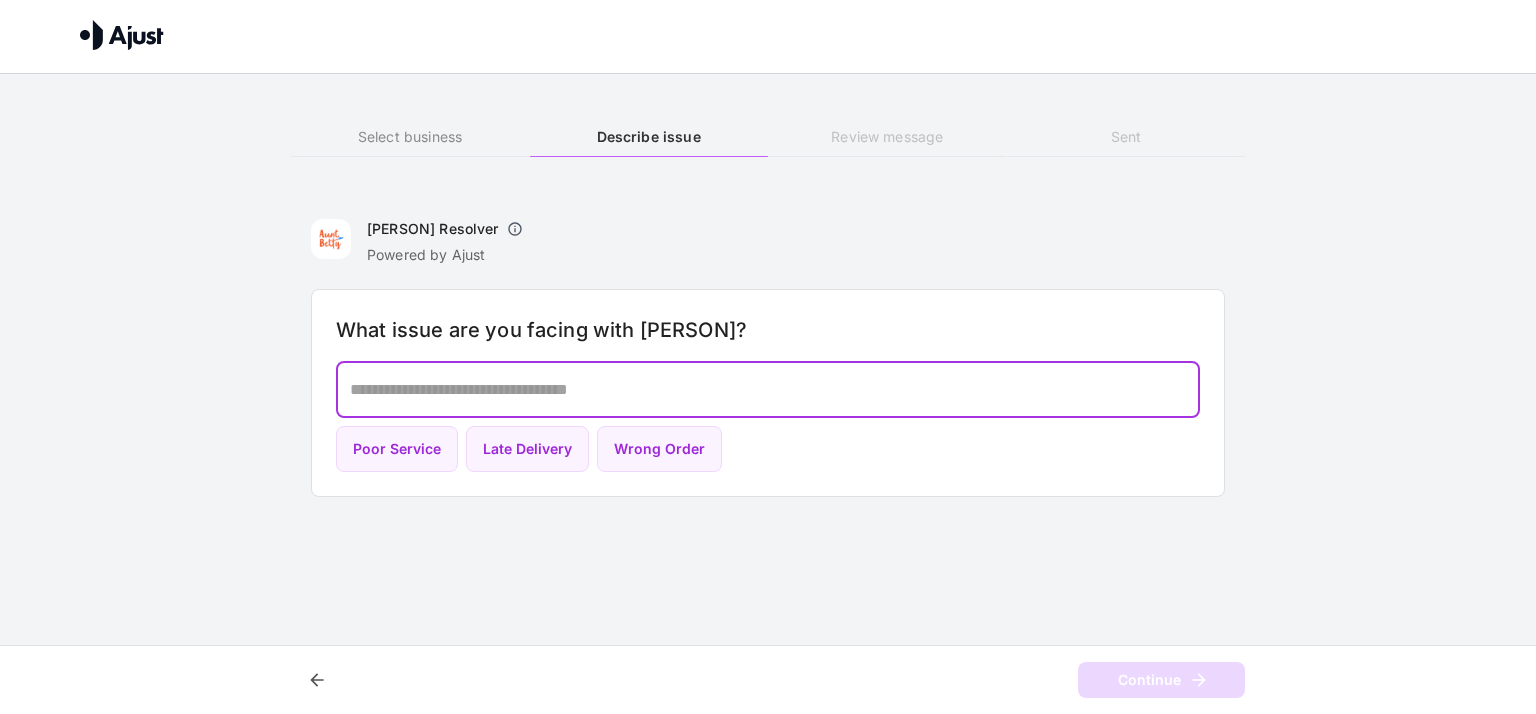 click at bounding box center (768, 389) 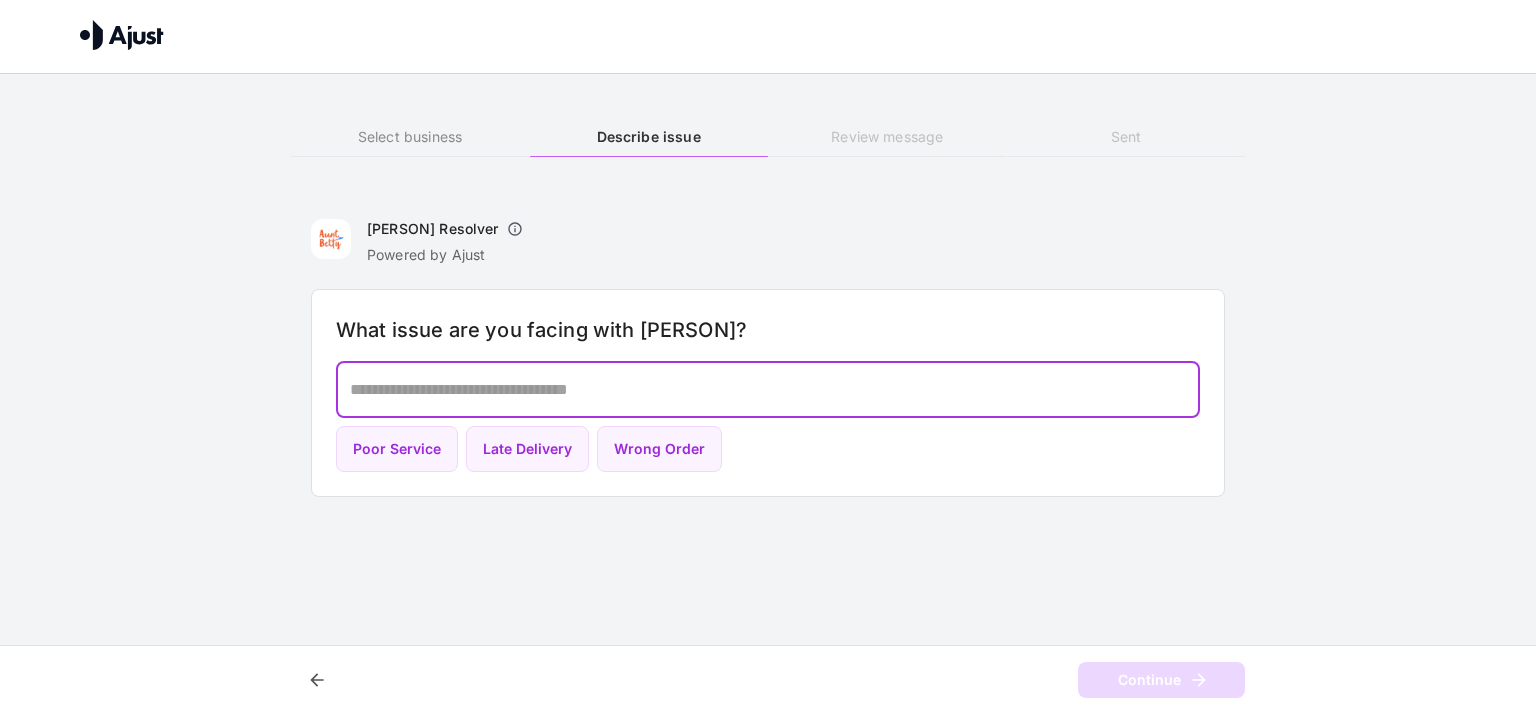 click at bounding box center (768, 389) 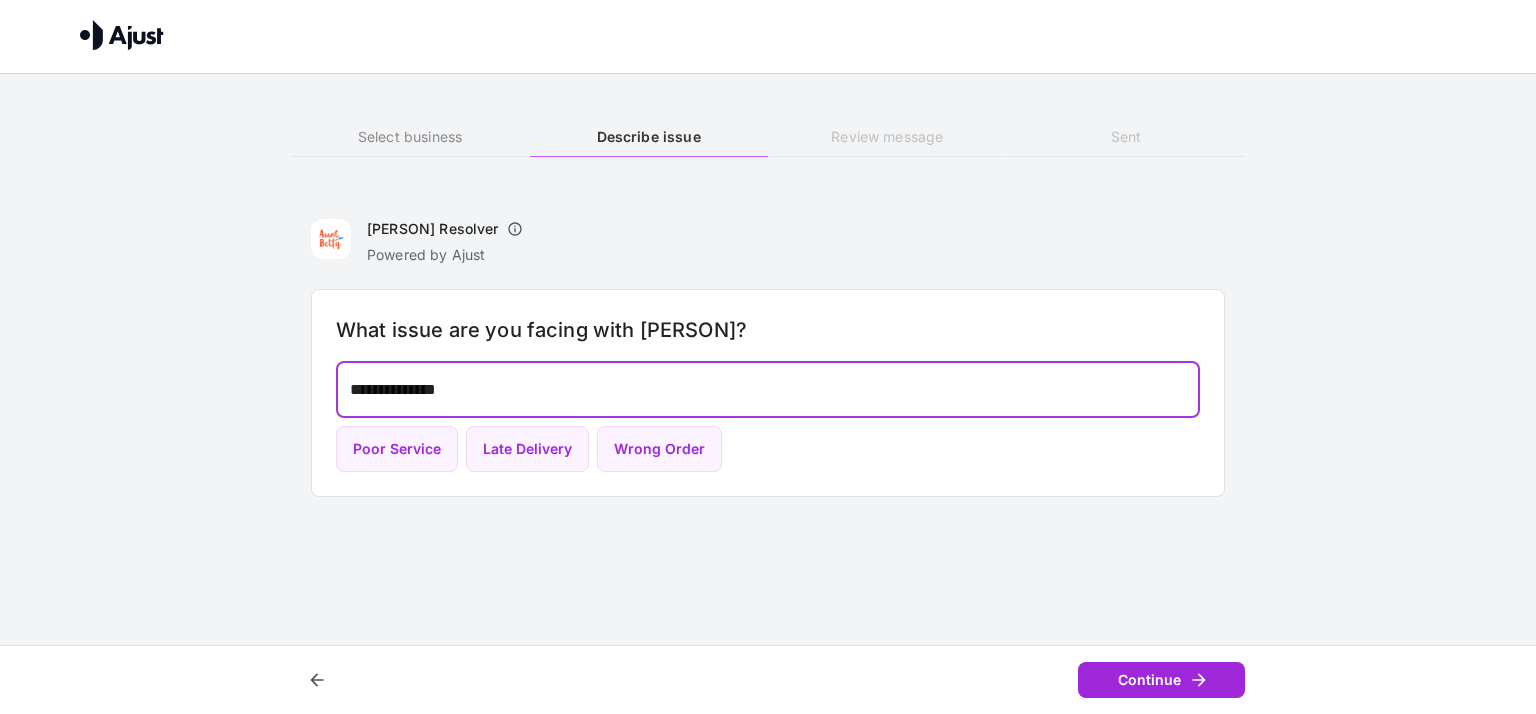 type on "**********" 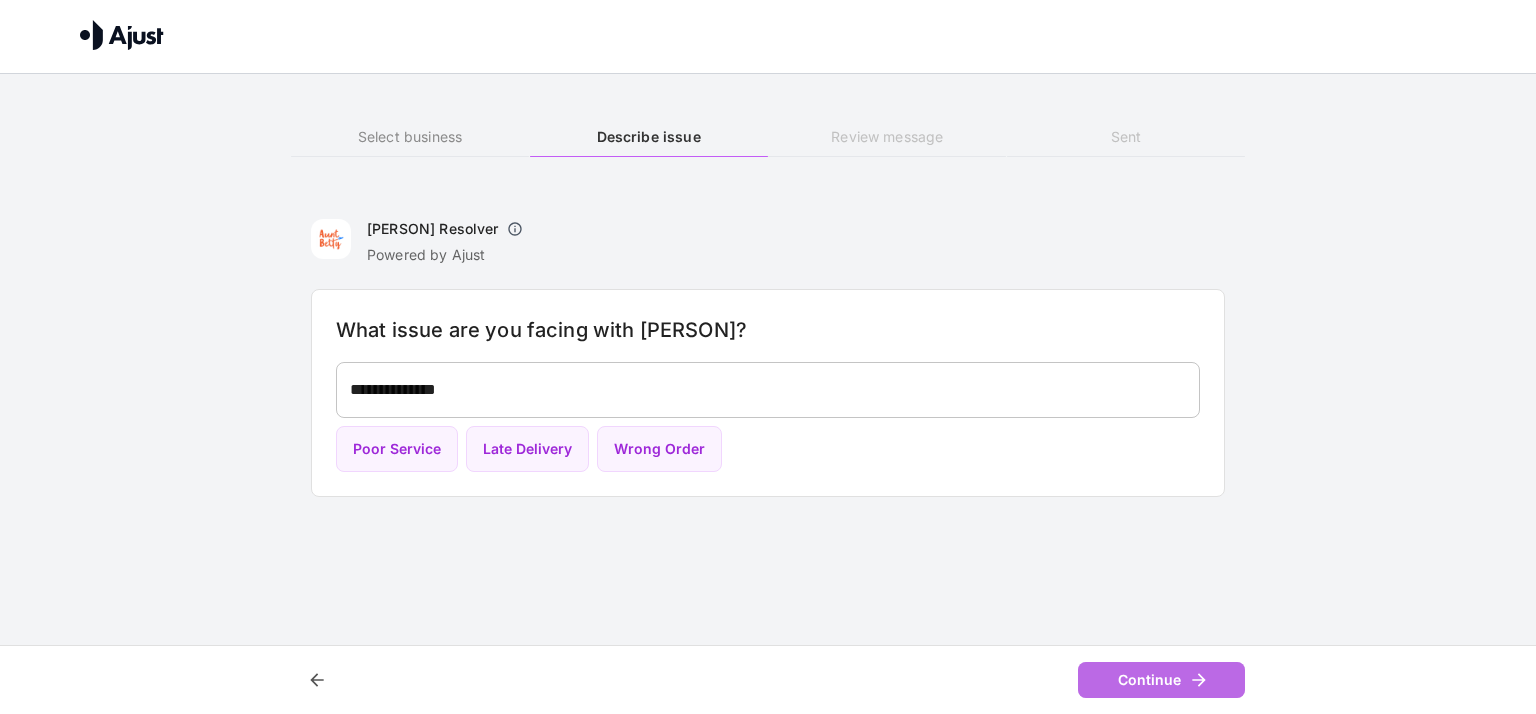 click on "Continue" at bounding box center (1161, 680) 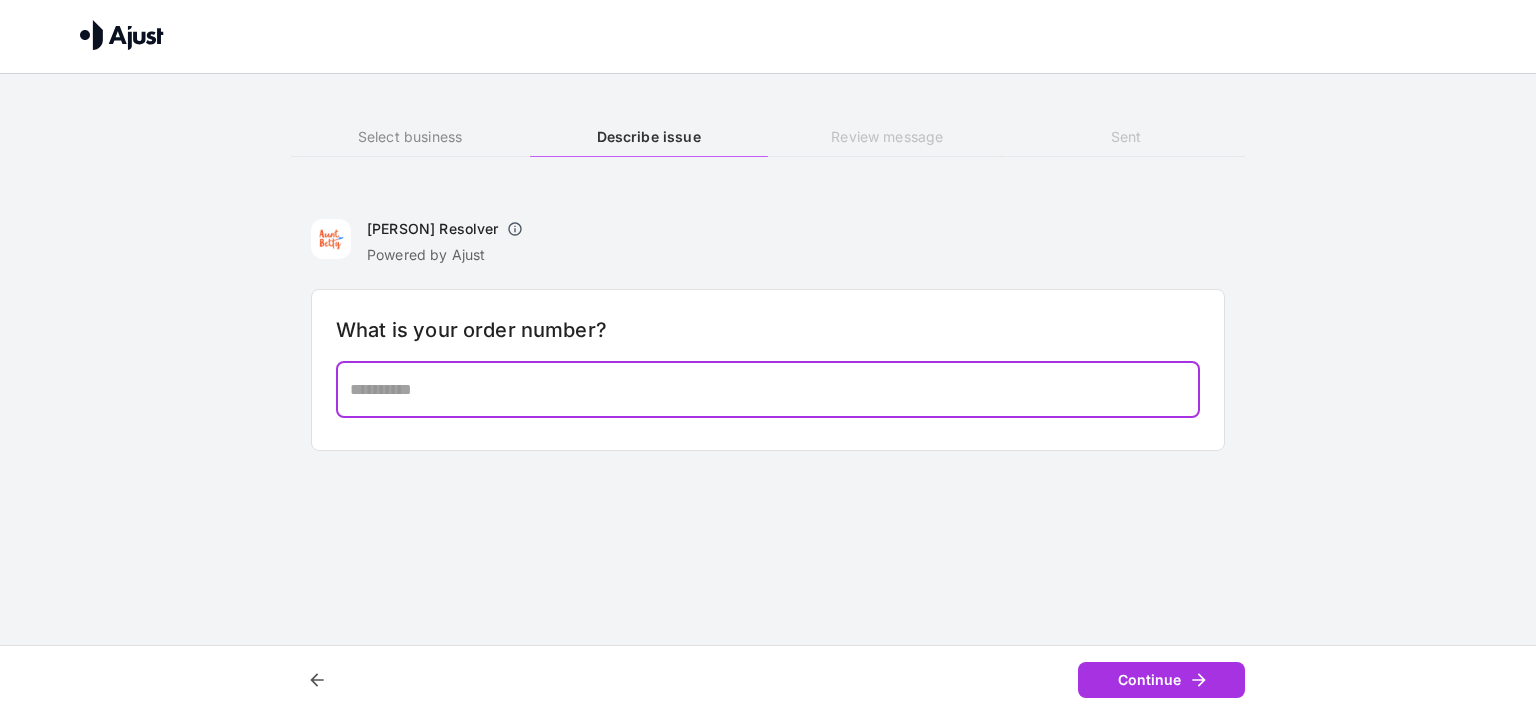click at bounding box center (768, 389) 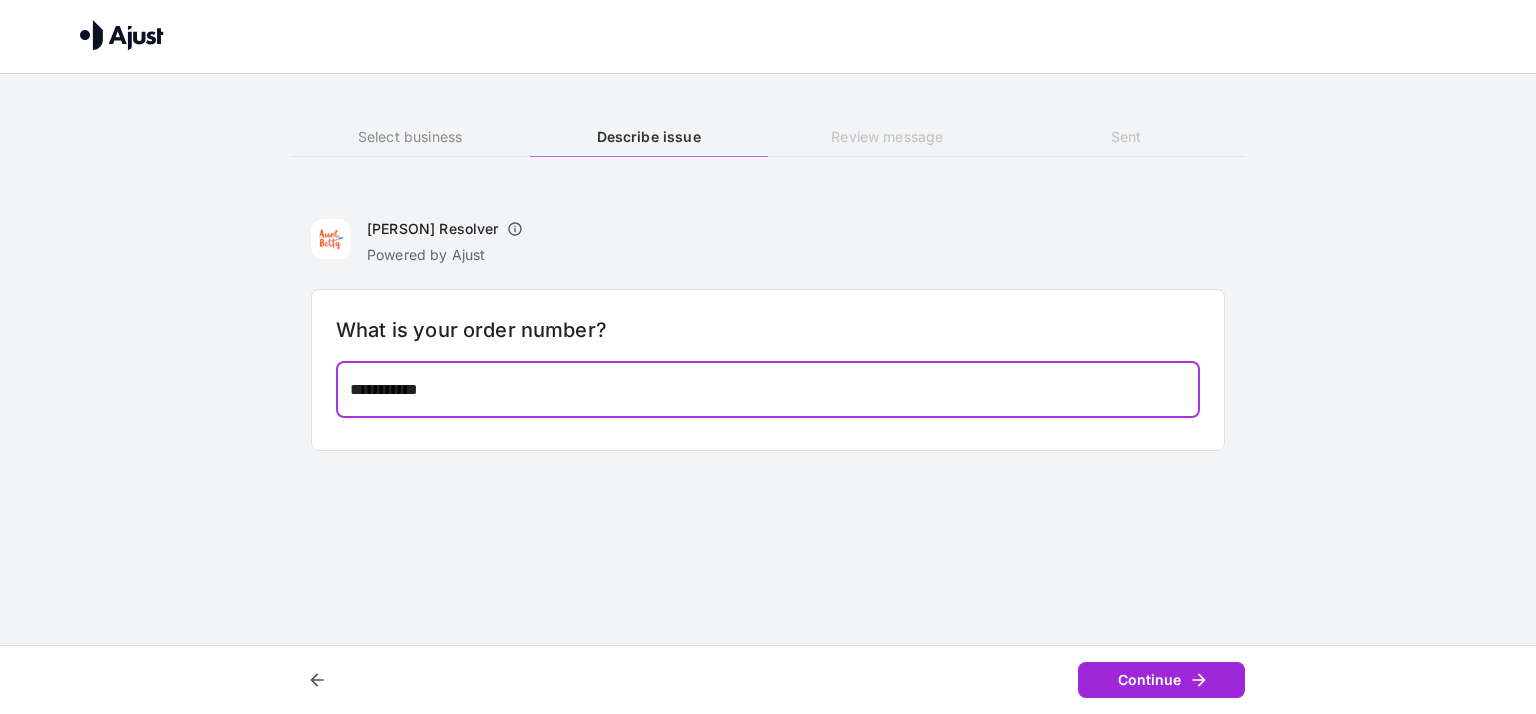 click on "Continue" at bounding box center [1161, 680] 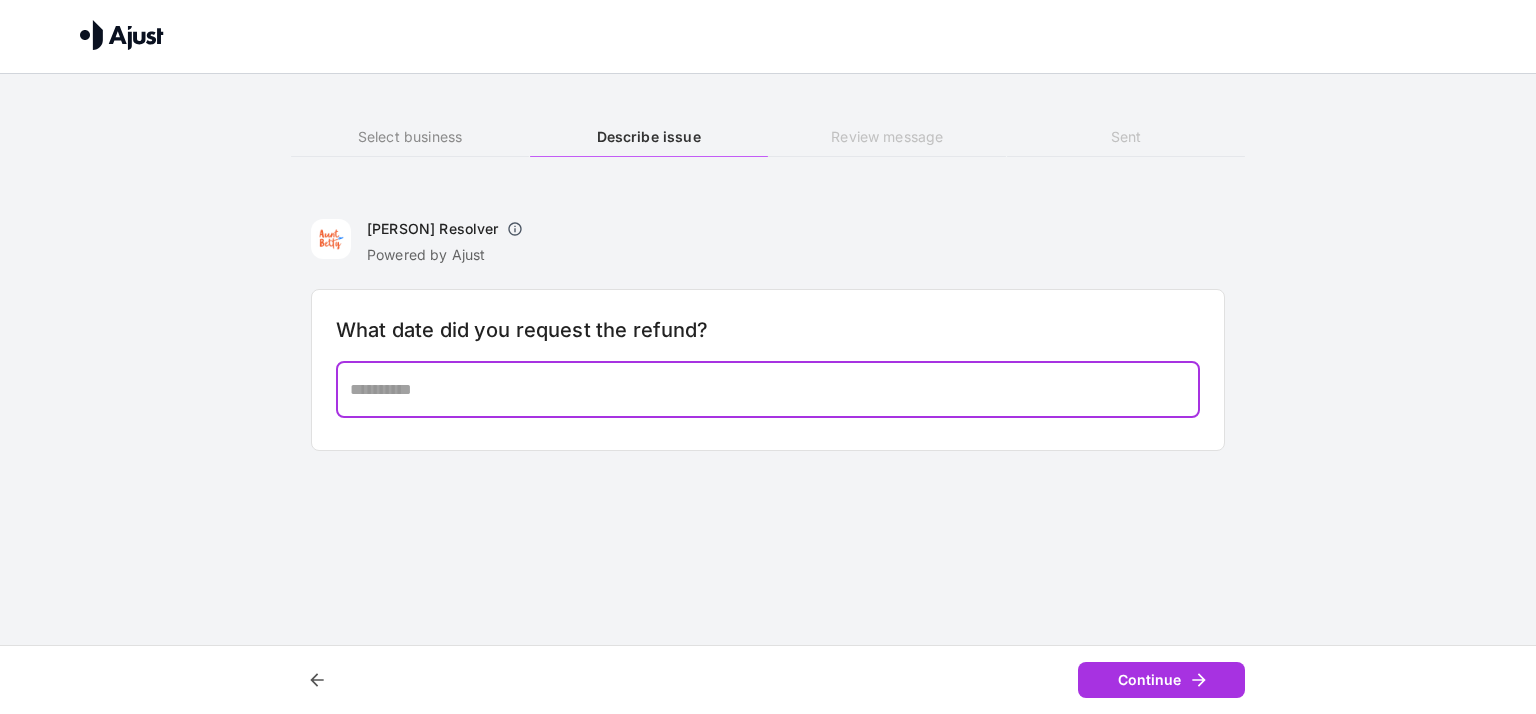 click at bounding box center [768, 389] 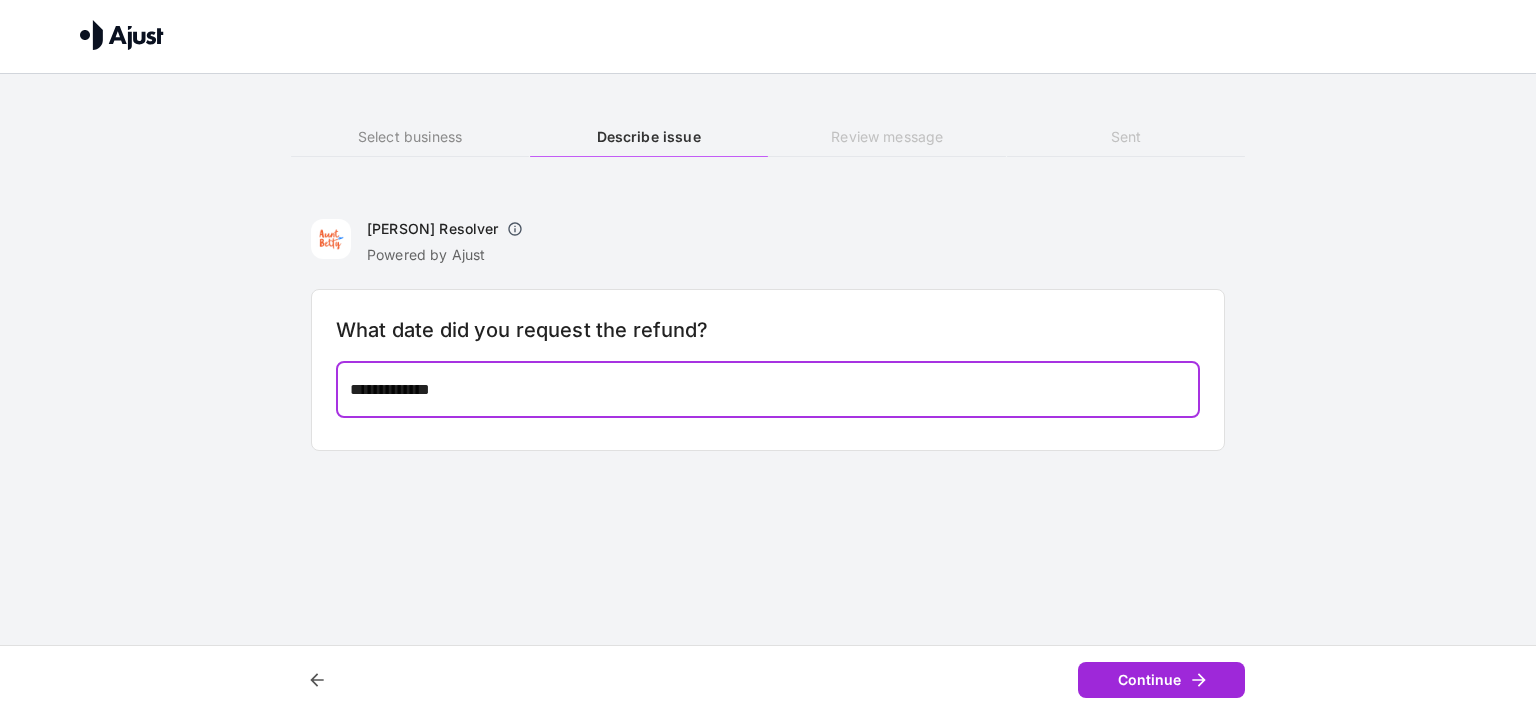 type on "**********" 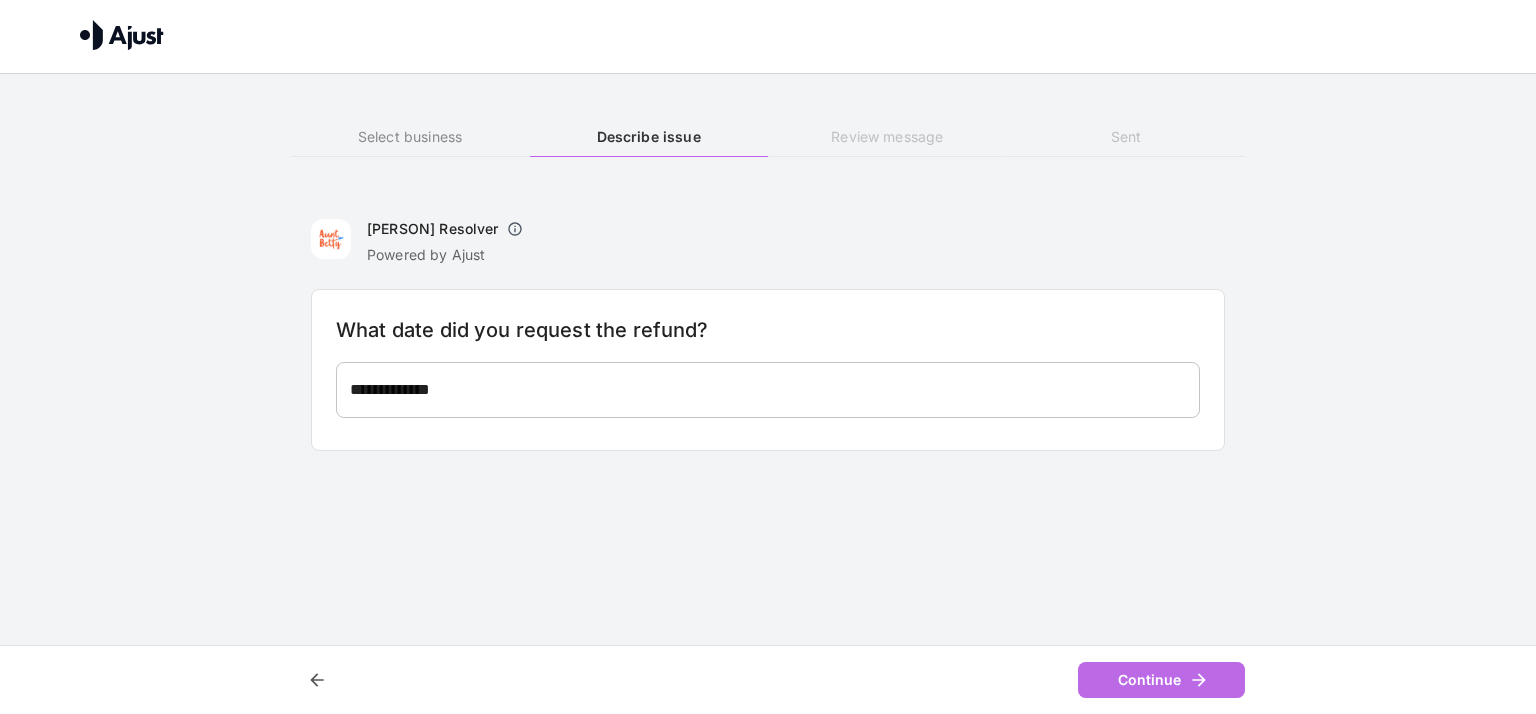 click on "Continue" at bounding box center [1161, 680] 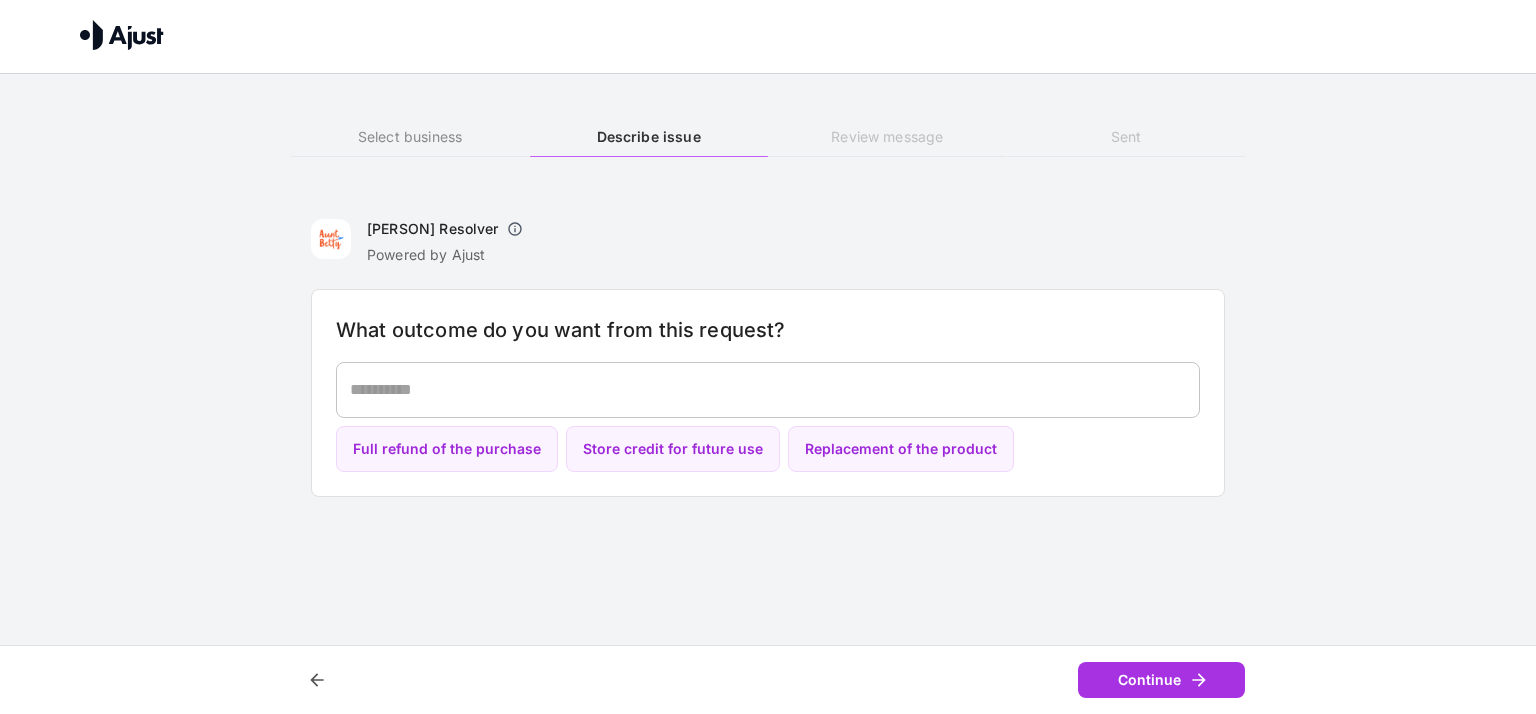 click on "* ​" at bounding box center [768, 390] 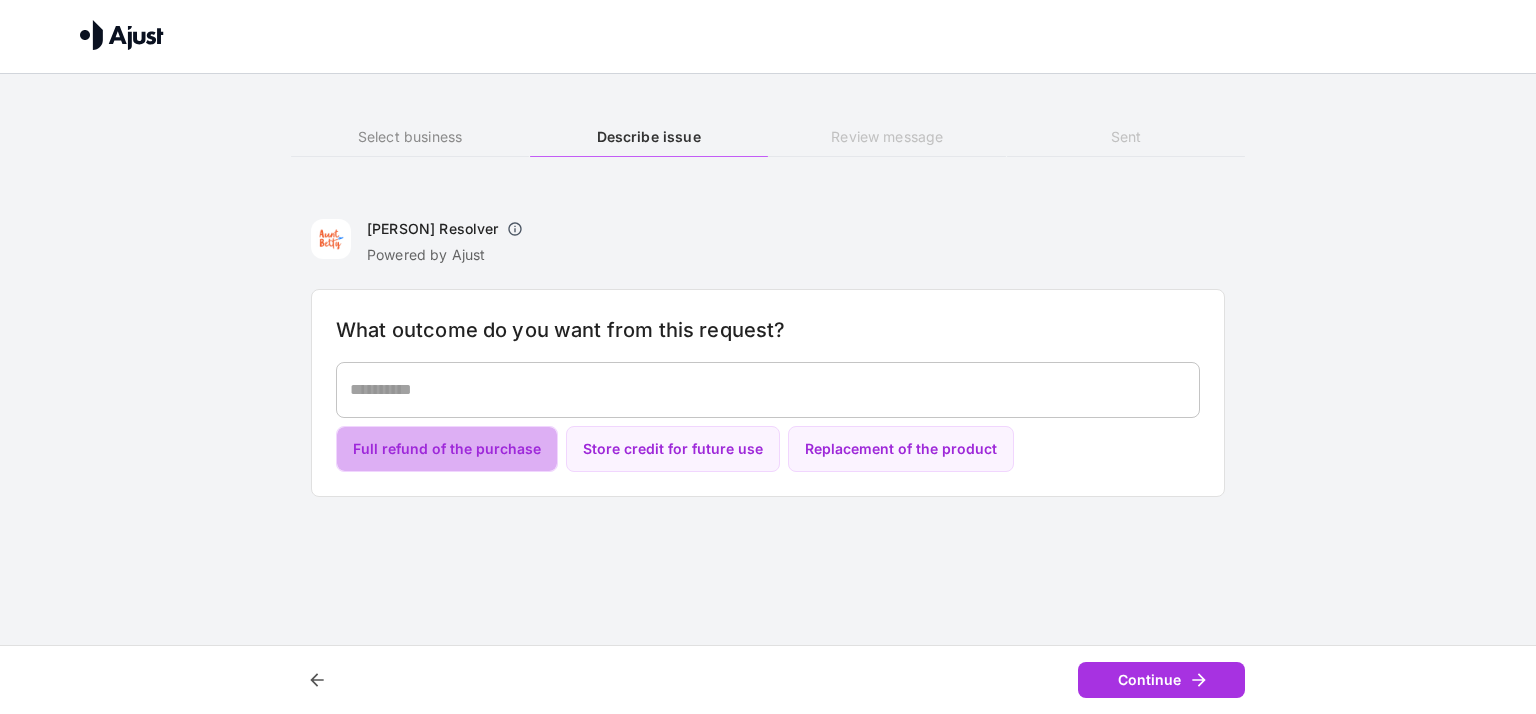click on "Full refund of the purchase" at bounding box center (447, 449) 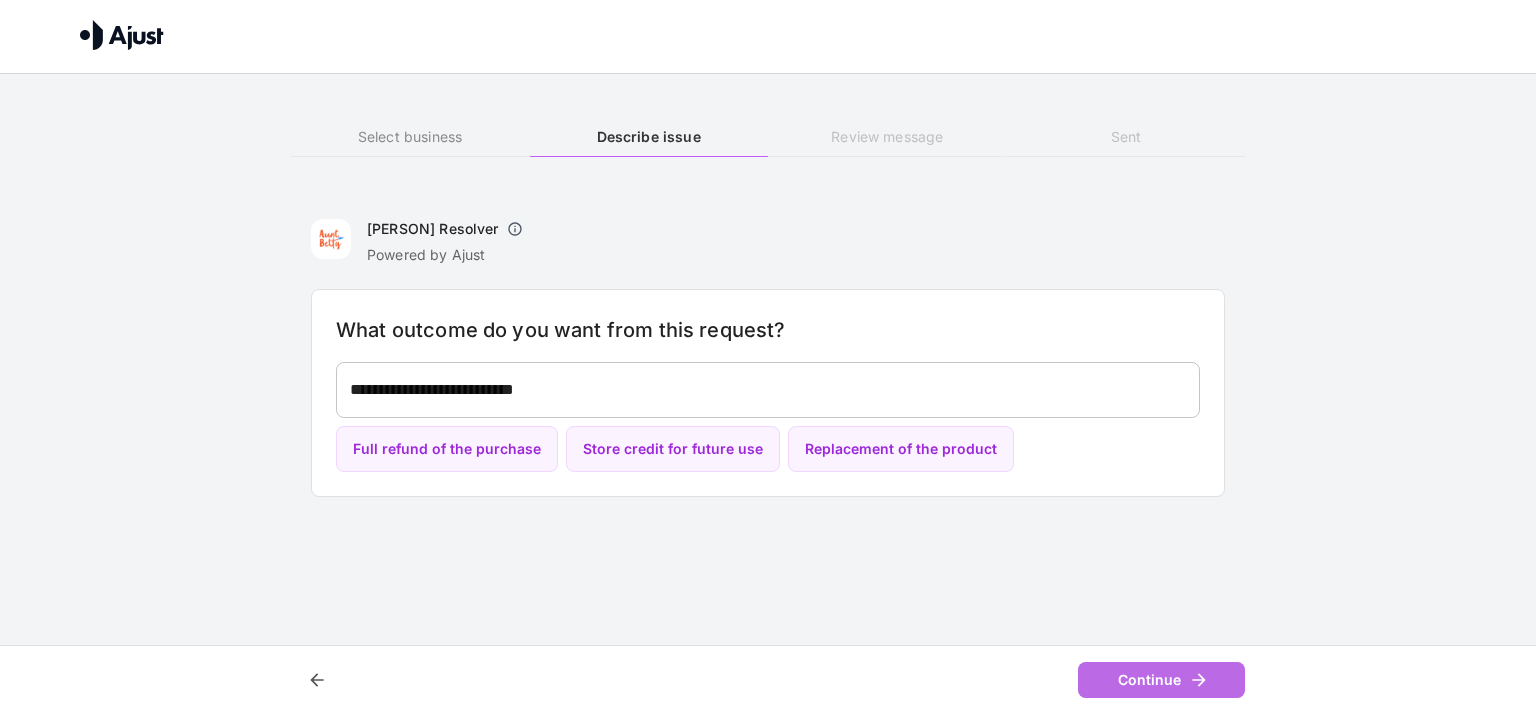 click on "Continue" at bounding box center (1161, 680) 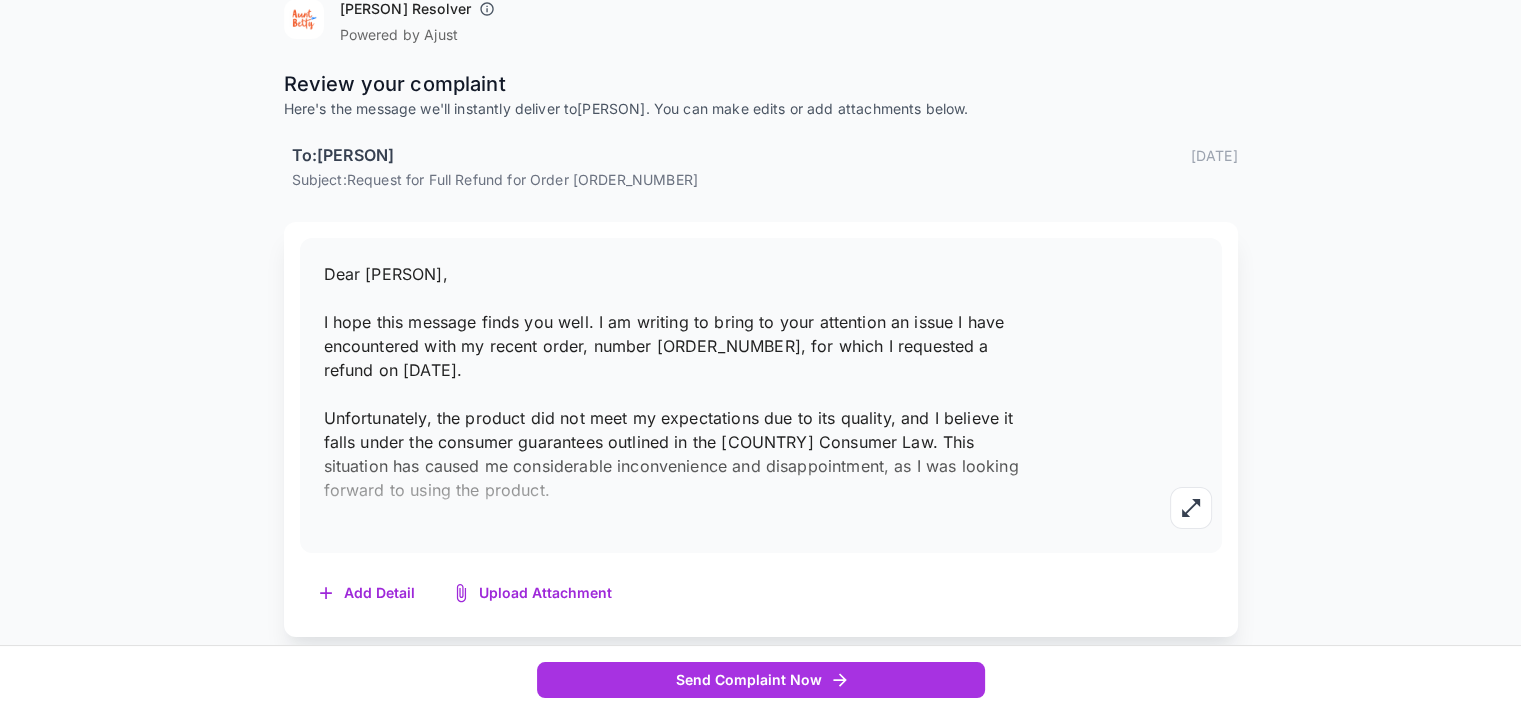 scroll, scrollTop: 202, scrollLeft: 0, axis: vertical 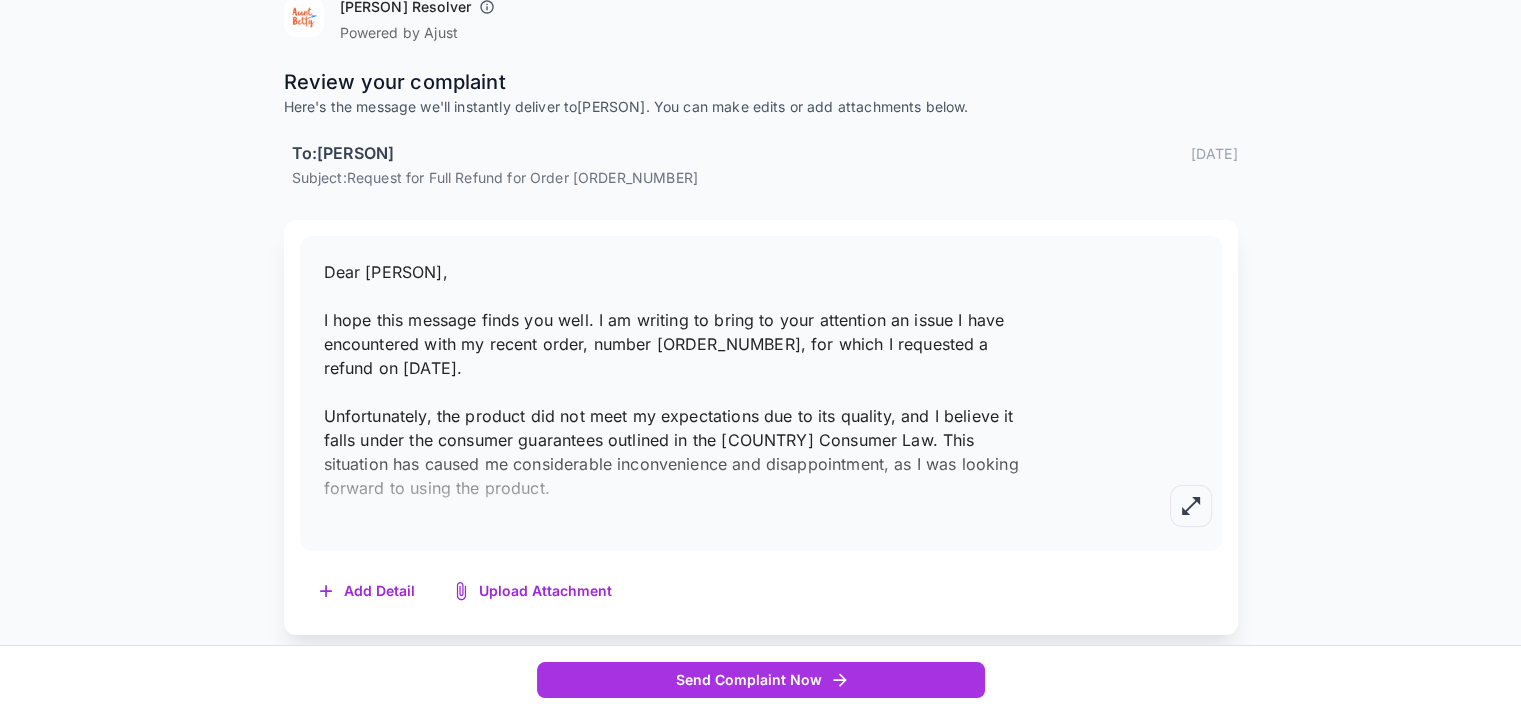 click at bounding box center [1191, 506] 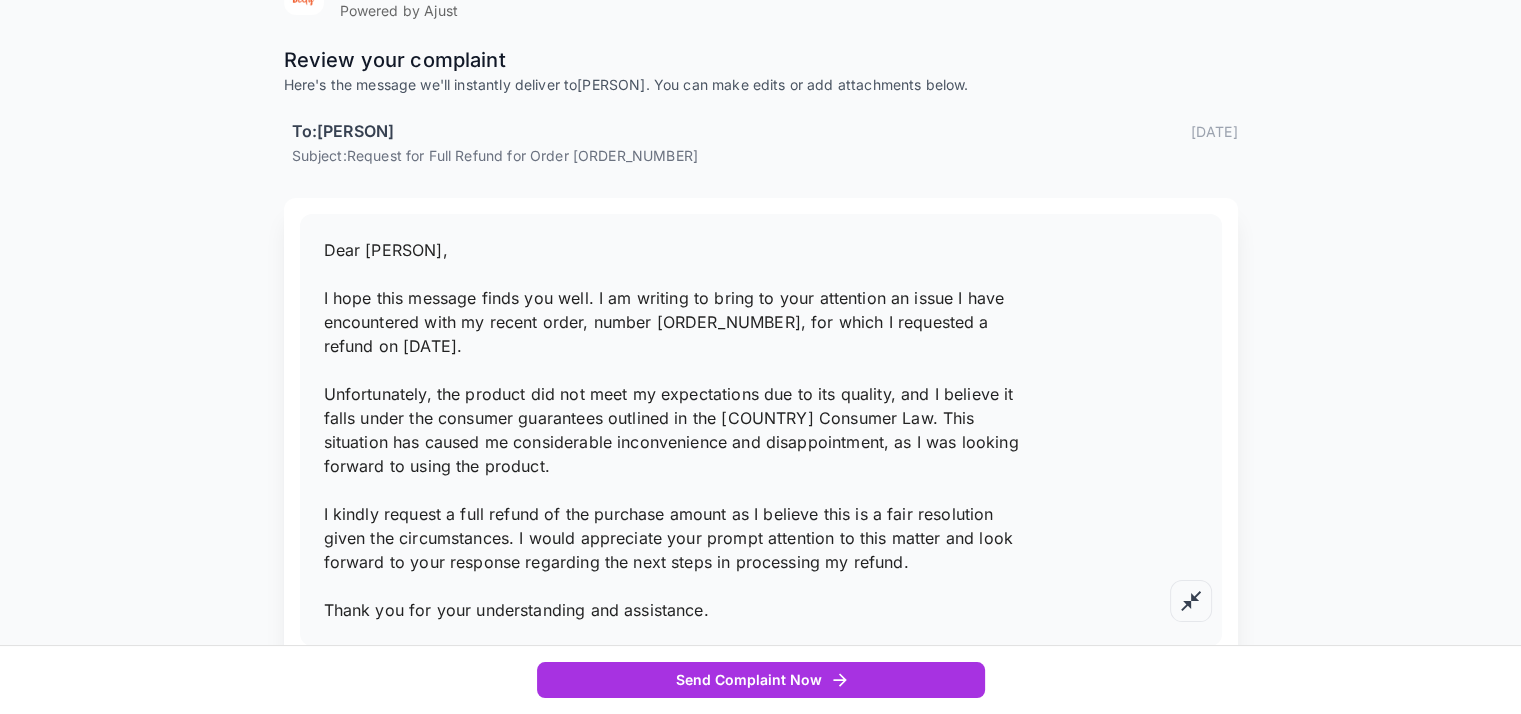 scroll, scrollTop: 320, scrollLeft: 0, axis: vertical 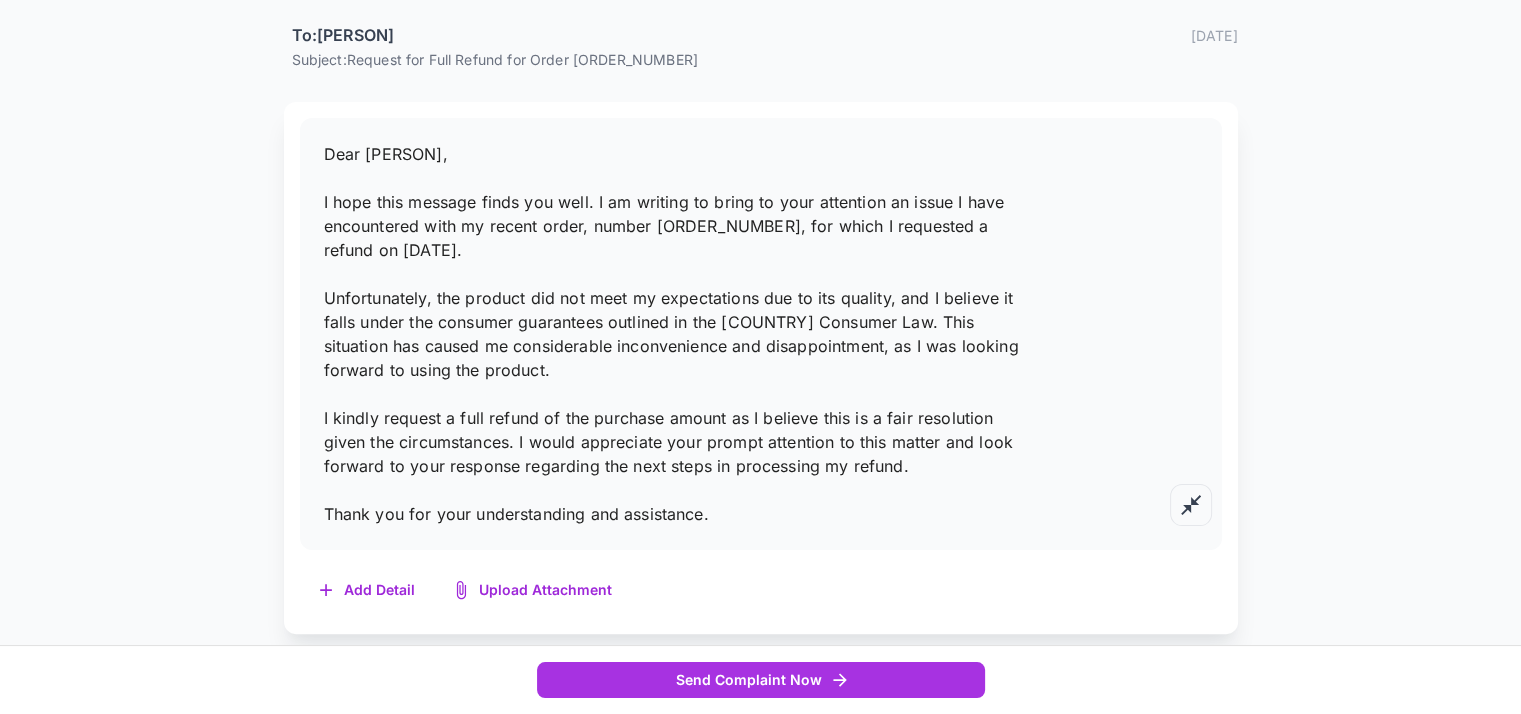 click on "Dear [PERSON],
I hope this message finds you well. I am writing to bring to your attention an issue I have encountered with my recent order, number [ORDER_NUMBER], for which I requested a refund on [DATE].
Unfortunately, the product did not meet my expectations due to its quality, and I believe it falls under the consumer guarantees outlined in the [COUNTRY] Consumer Law. This situation has caused me considerable inconvenience and disappointment, as I was looking forward to using the product.
I kindly request a full refund of the purchase amount as I believe this is a fair resolution given the circumstances. I would appreciate your prompt attention to this matter and look forward to your response regarding the next steps in processing my refund.
Thank you for your understanding and assistance." at bounding box center (671, 334) 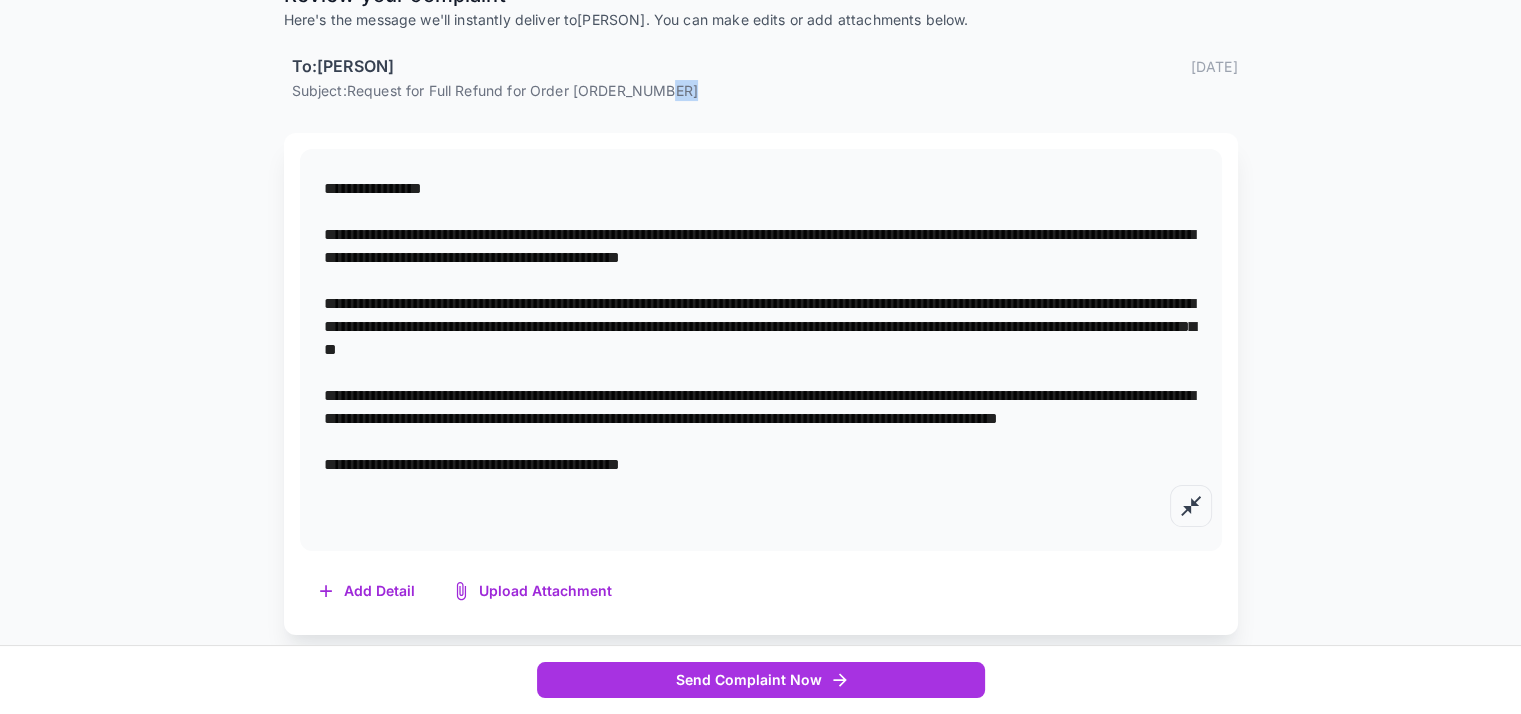 click on "**********" at bounding box center (761, 350) 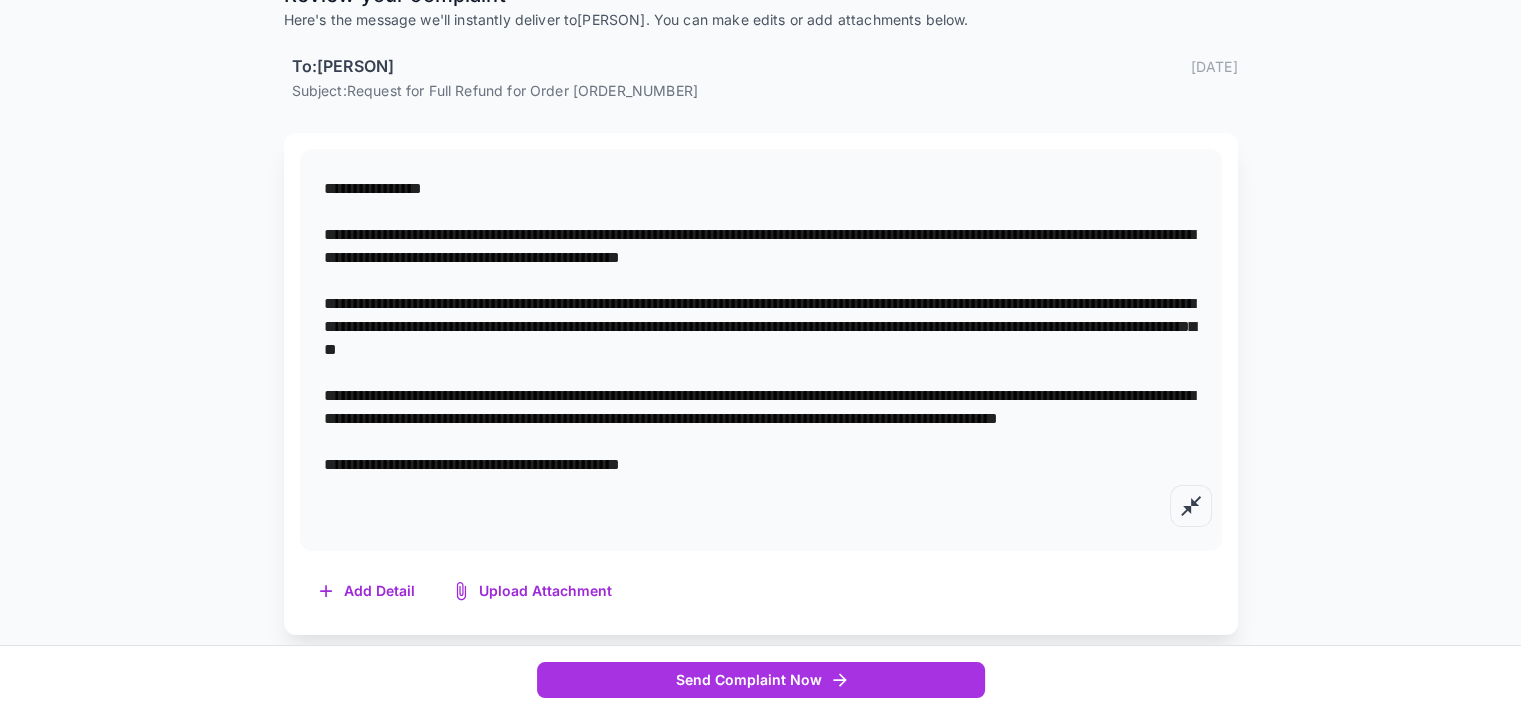 click on "**********" at bounding box center (761, 350) 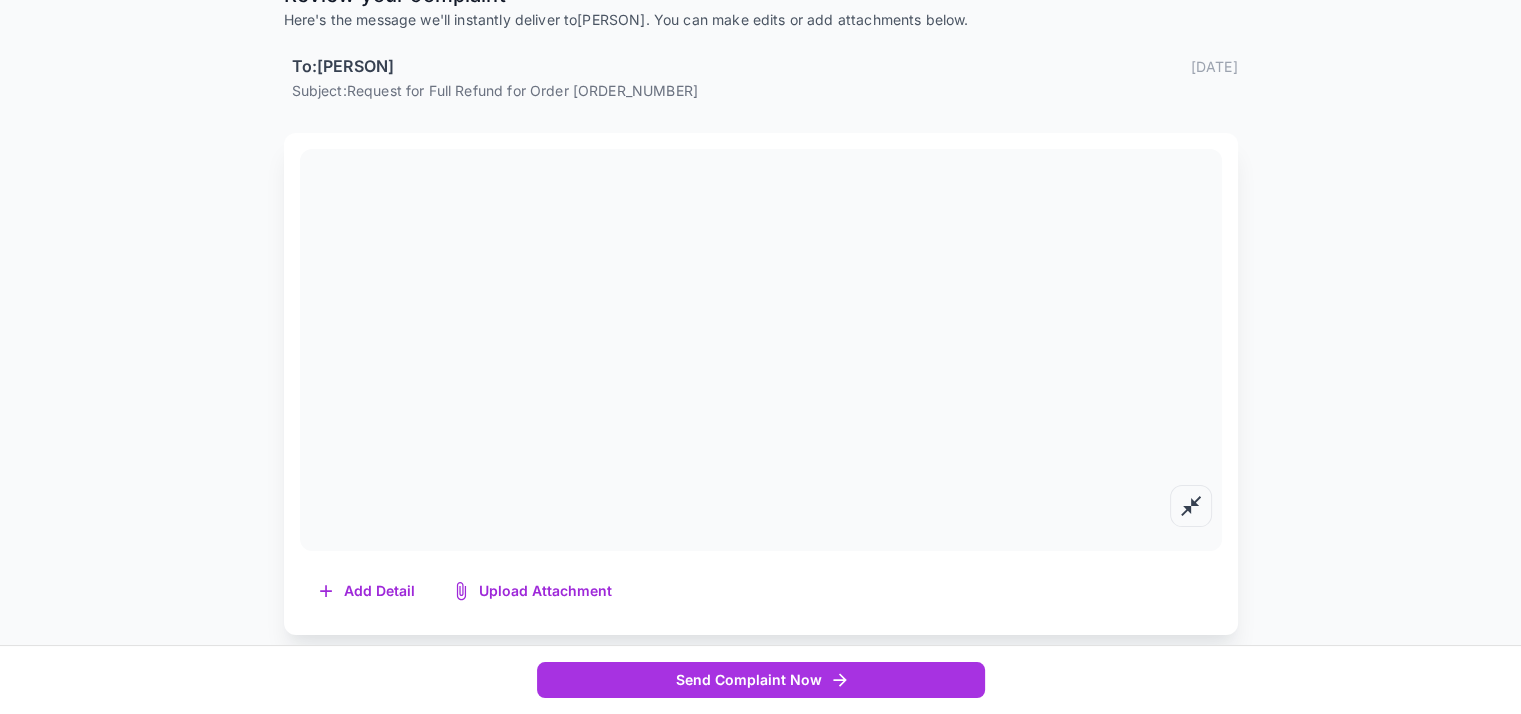 scroll, scrollTop: 1, scrollLeft: 0, axis: vertical 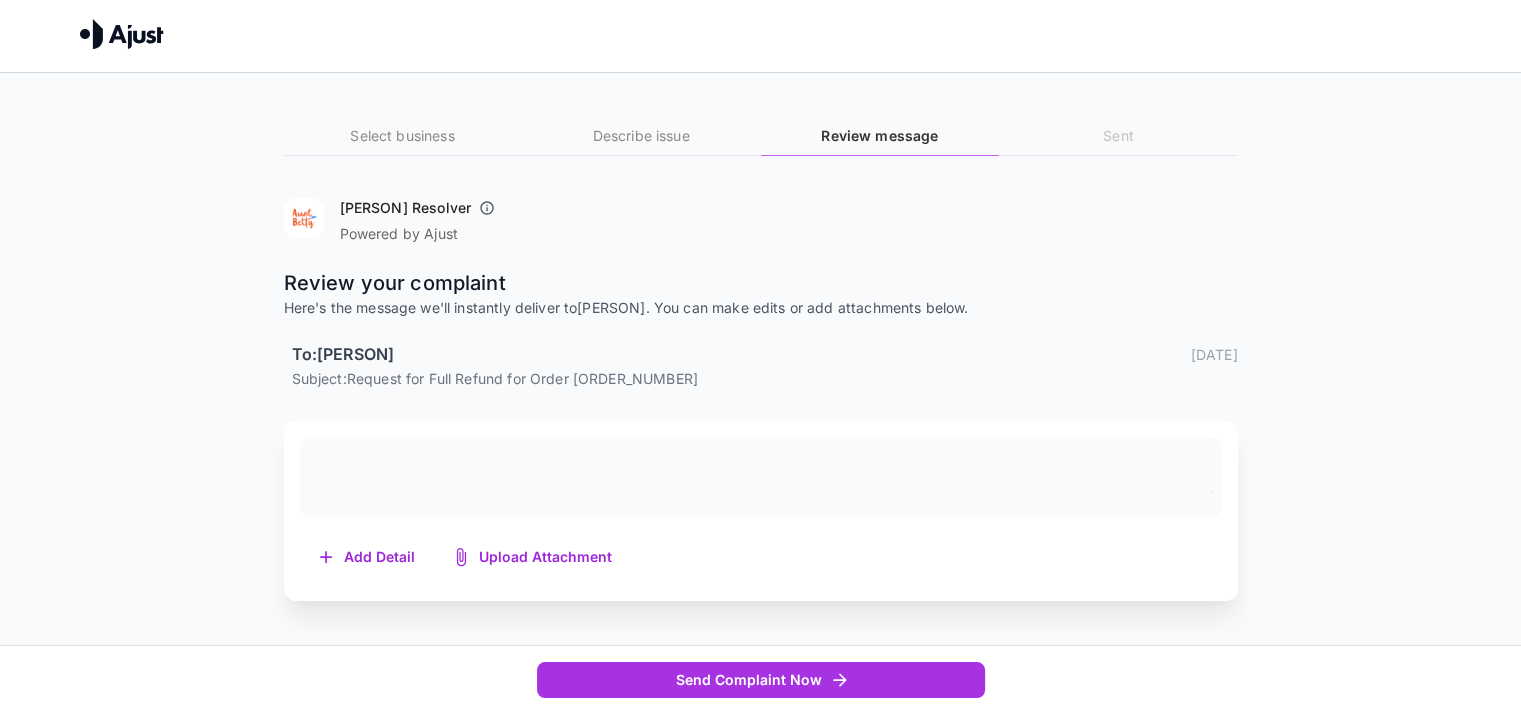 paste on "**********" 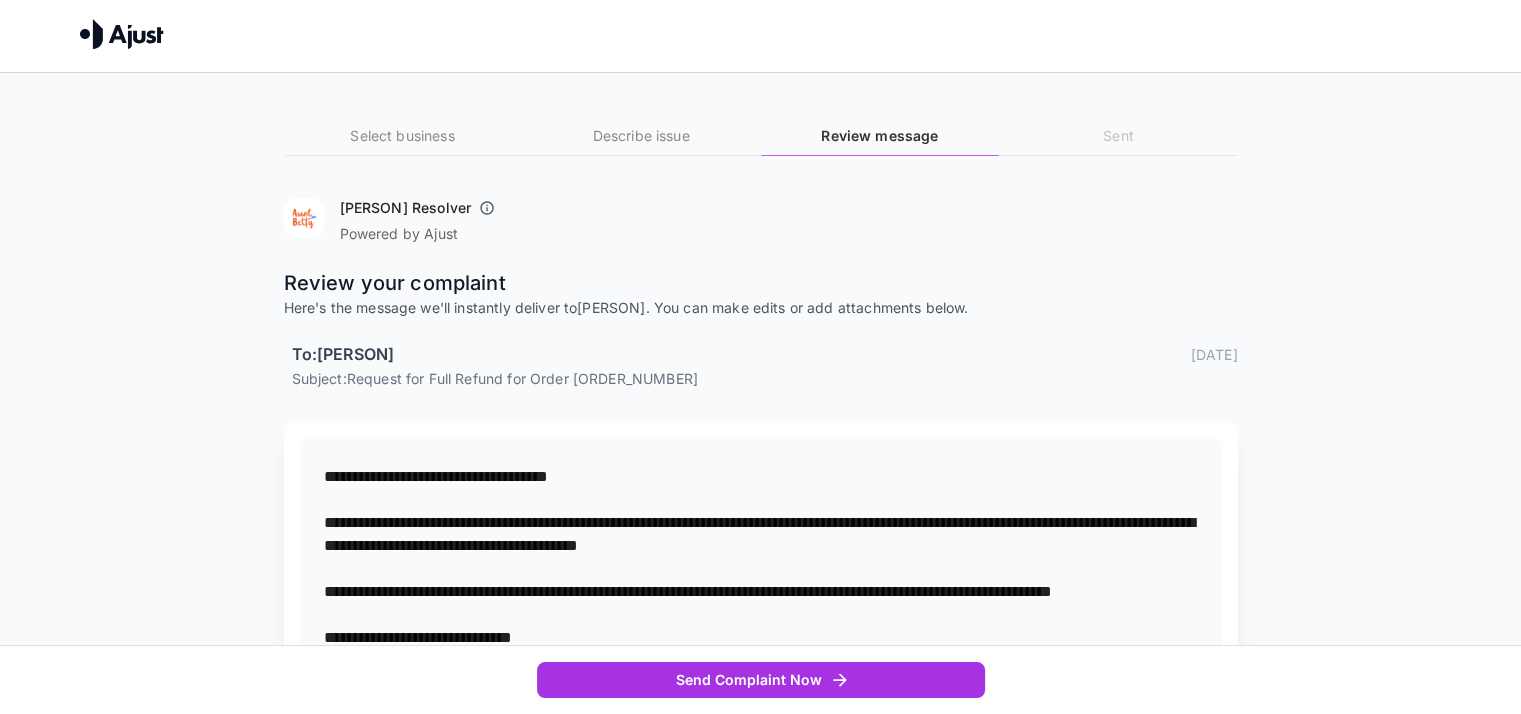 scroll, scrollTop: 1267, scrollLeft: 0, axis: vertical 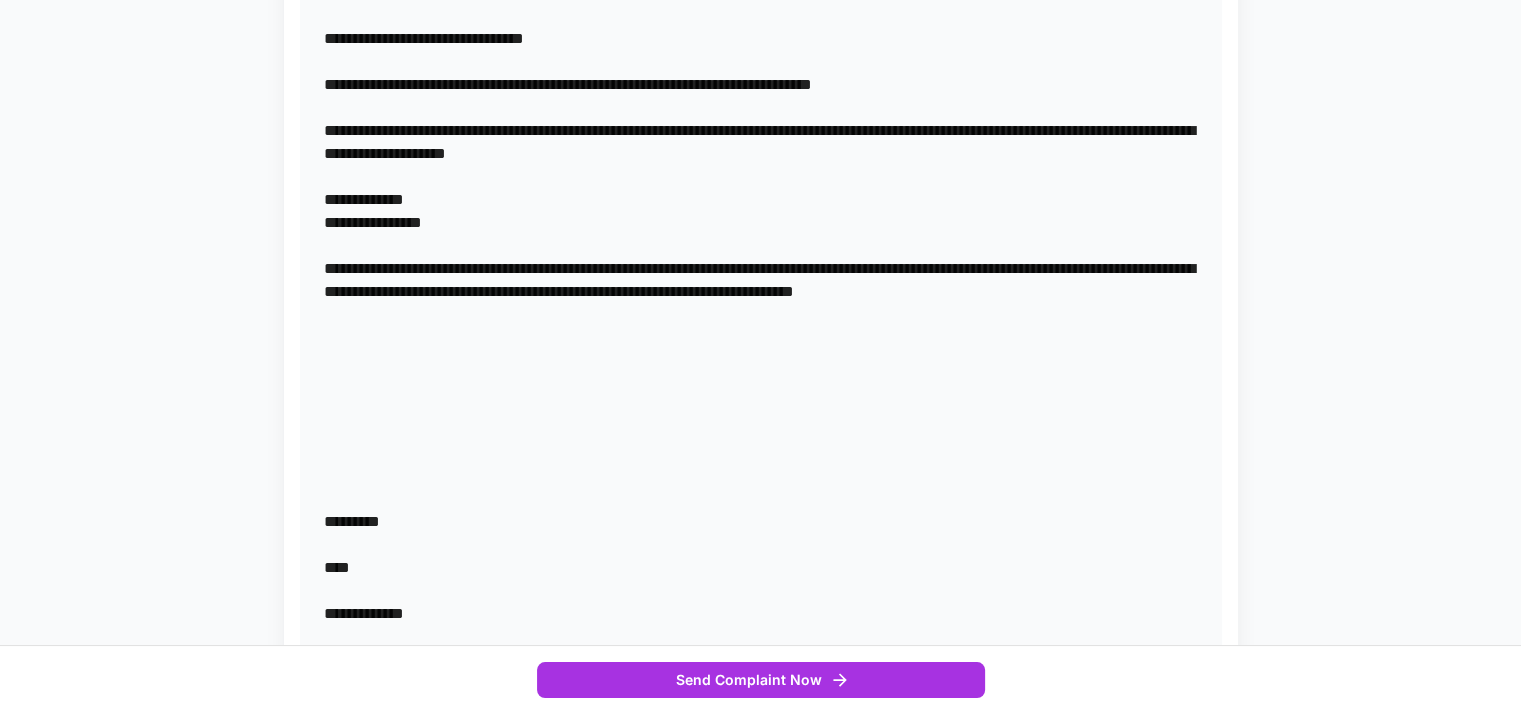 drag, startPoint x: 926, startPoint y: 390, endPoint x: 731, endPoint y: 386, distance: 195.04102 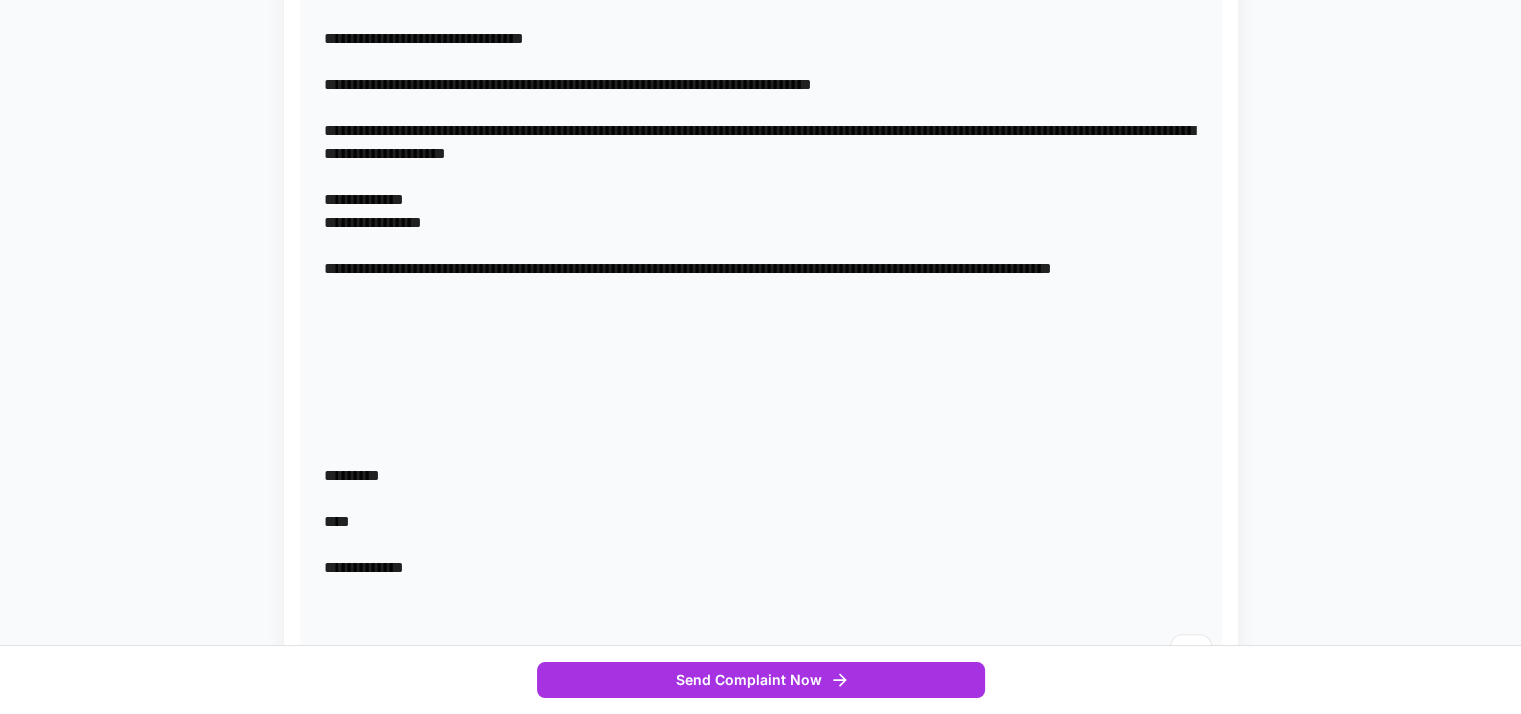 drag, startPoint x: 328, startPoint y: 358, endPoint x: 460, endPoint y: 409, distance: 141.50972 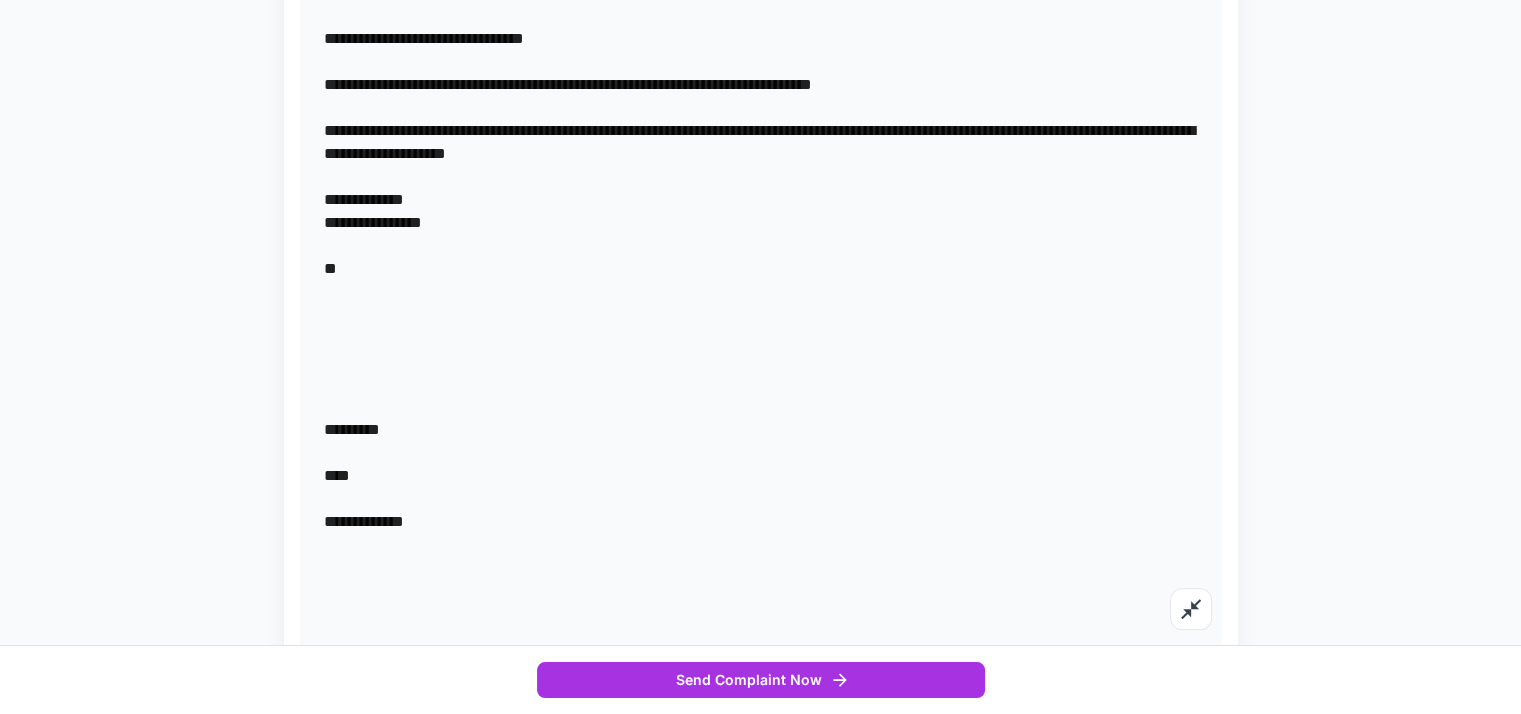 drag, startPoint x: 373, startPoint y: 369, endPoint x: 287, endPoint y: 358, distance: 86.70064 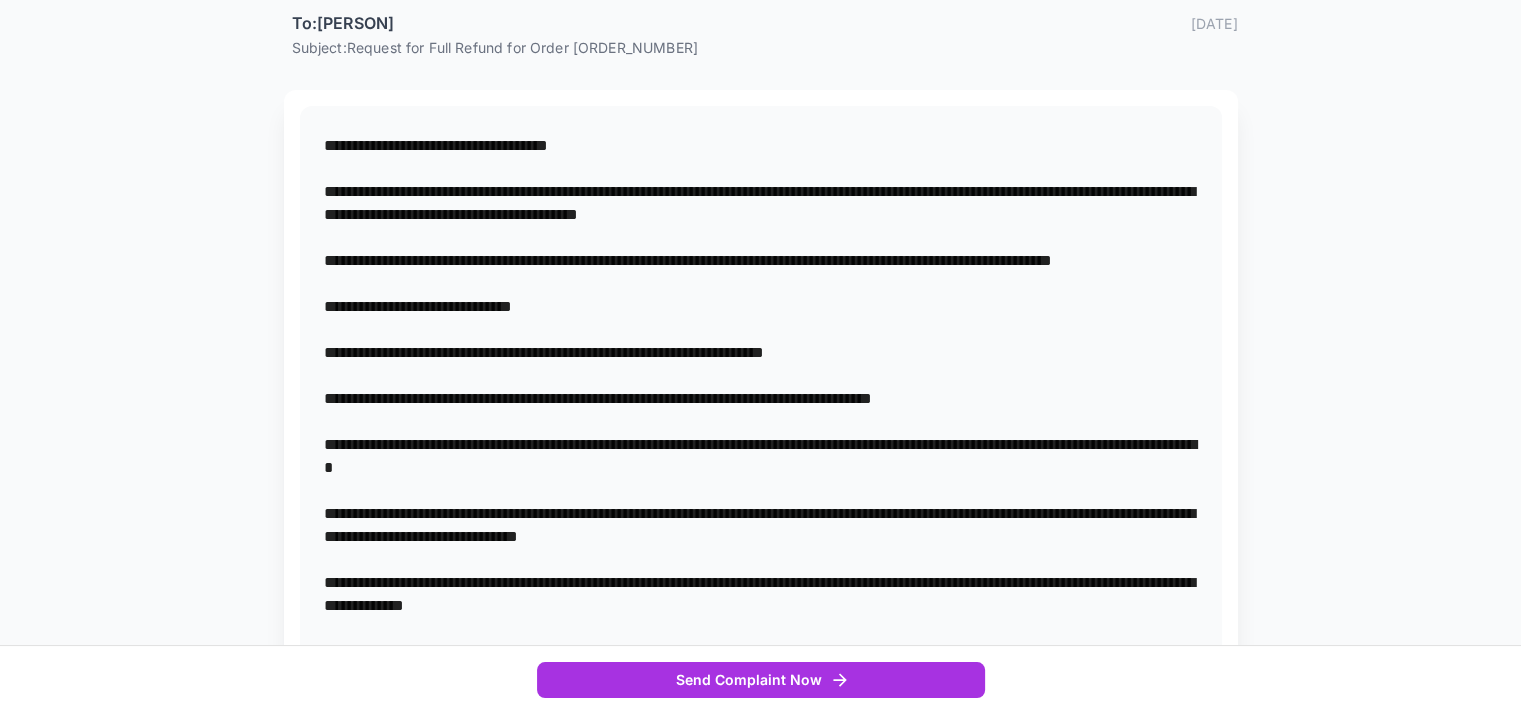 scroll, scrollTop: 70, scrollLeft: 0, axis: vertical 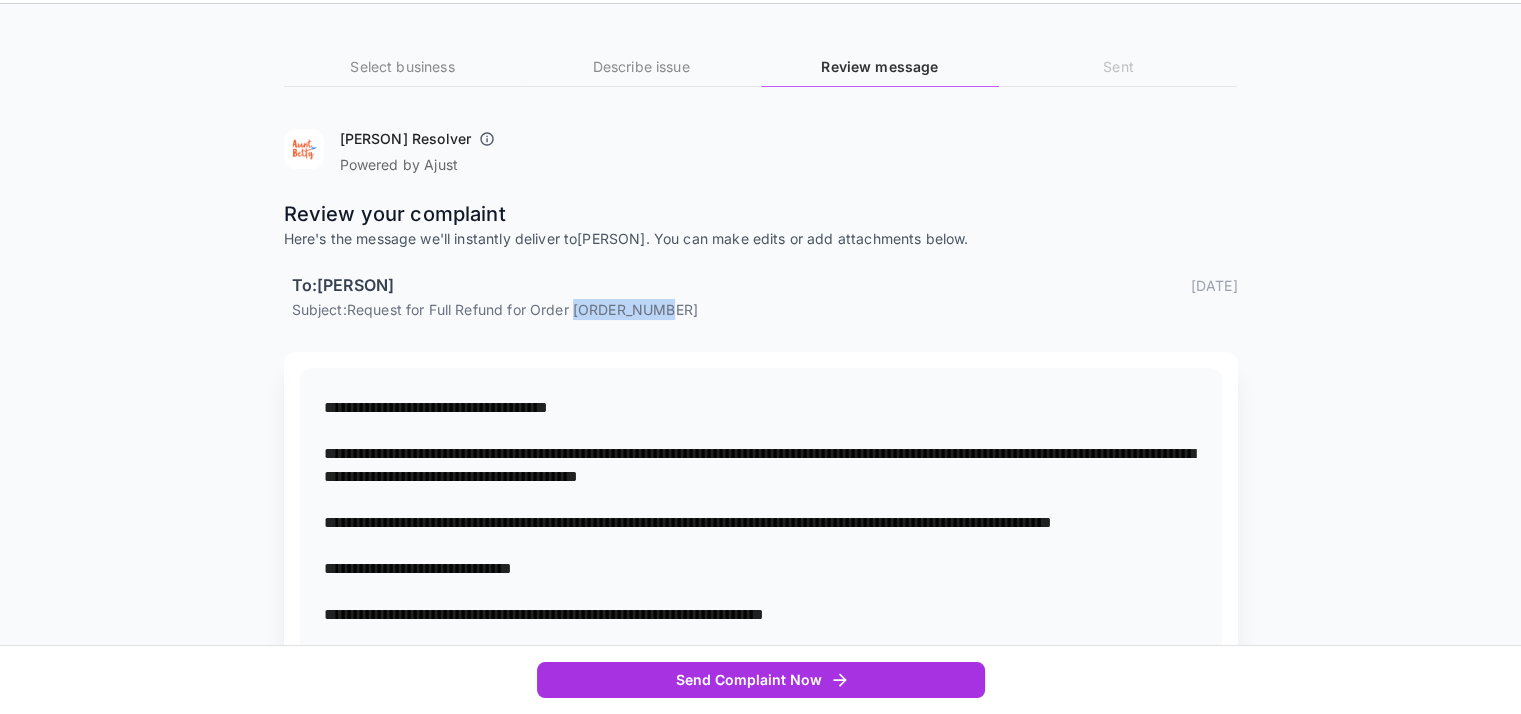 drag, startPoint x: 582, startPoint y: 303, endPoint x: 682, endPoint y: 299, distance: 100.07997 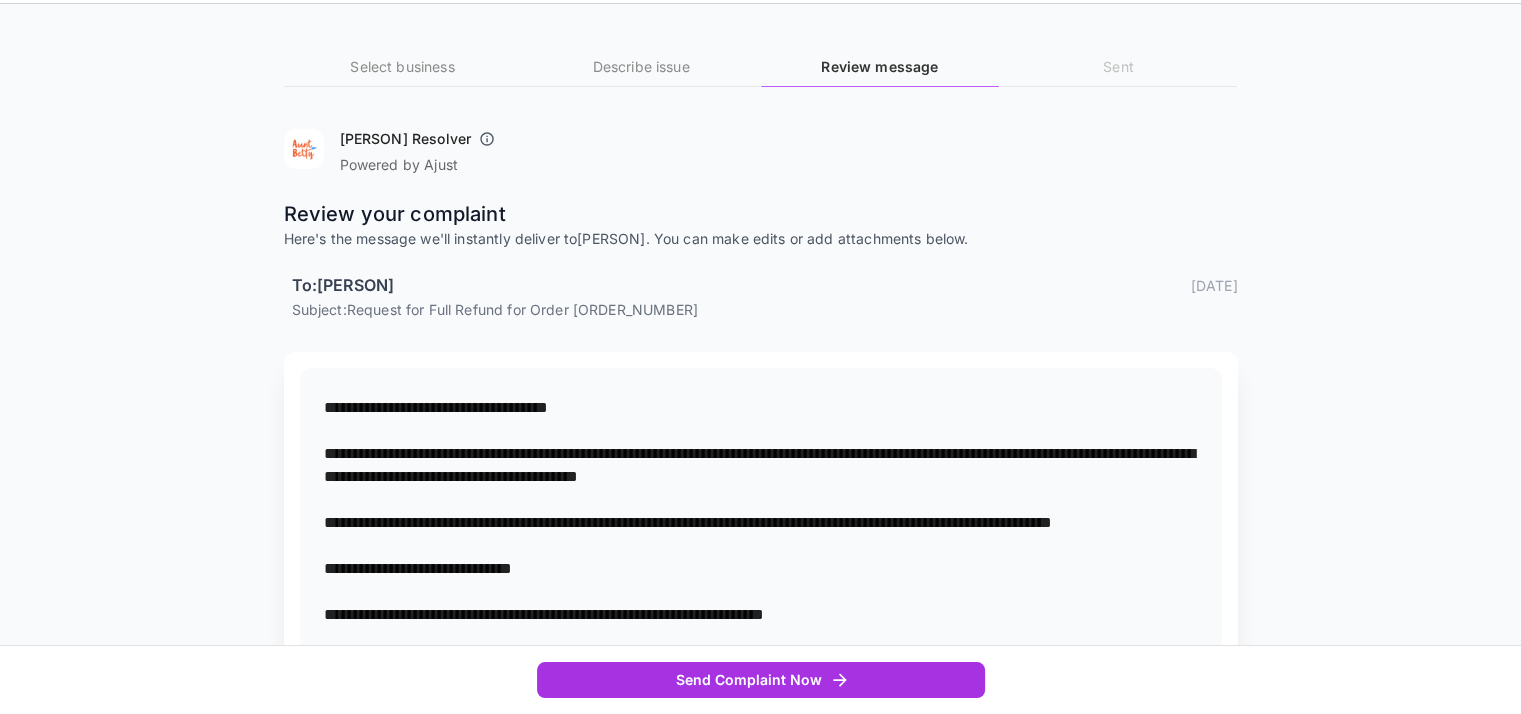 drag, startPoint x: 645, startPoint y: 471, endPoint x: 987, endPoint y: 478, distance: 342.07162 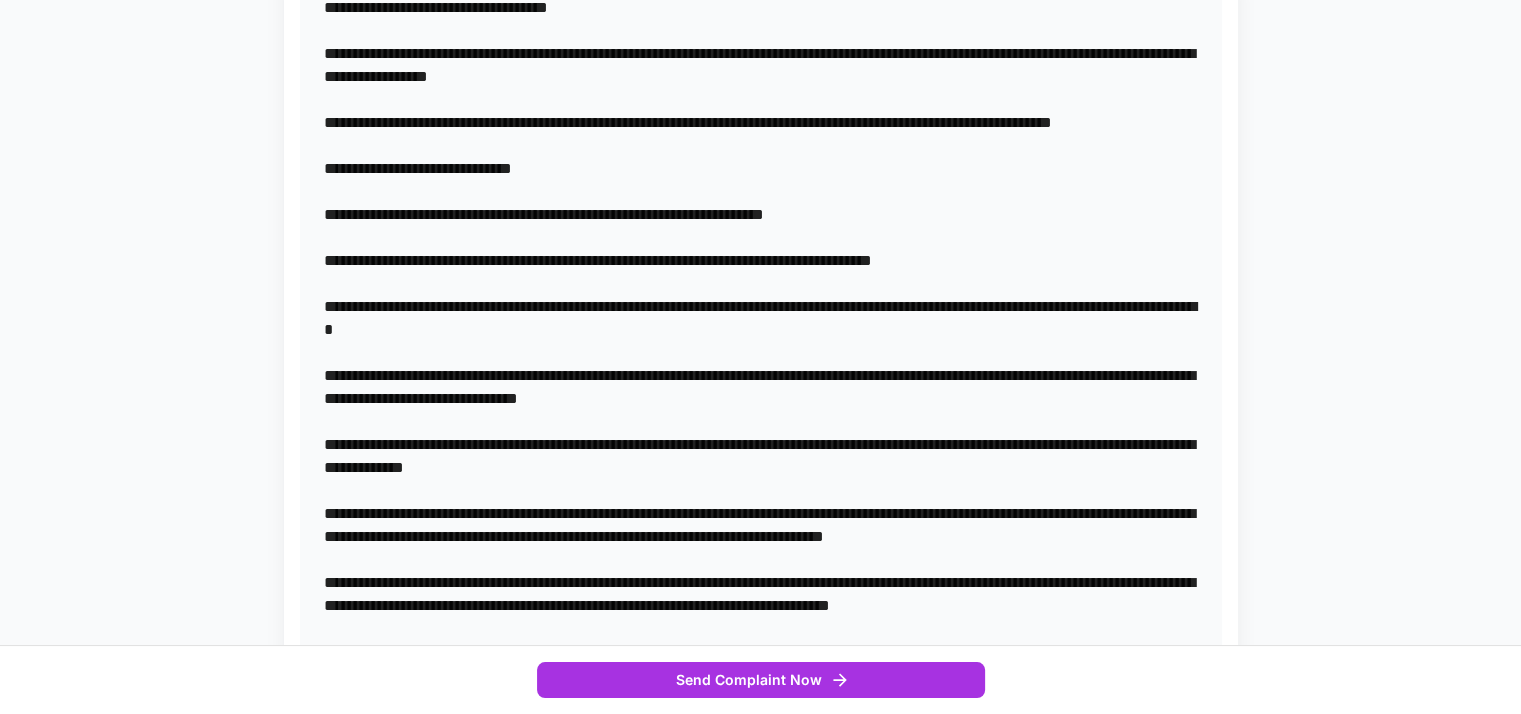 scroll, scrollTop: 1070, scrollLeft: 0, axis: vertical 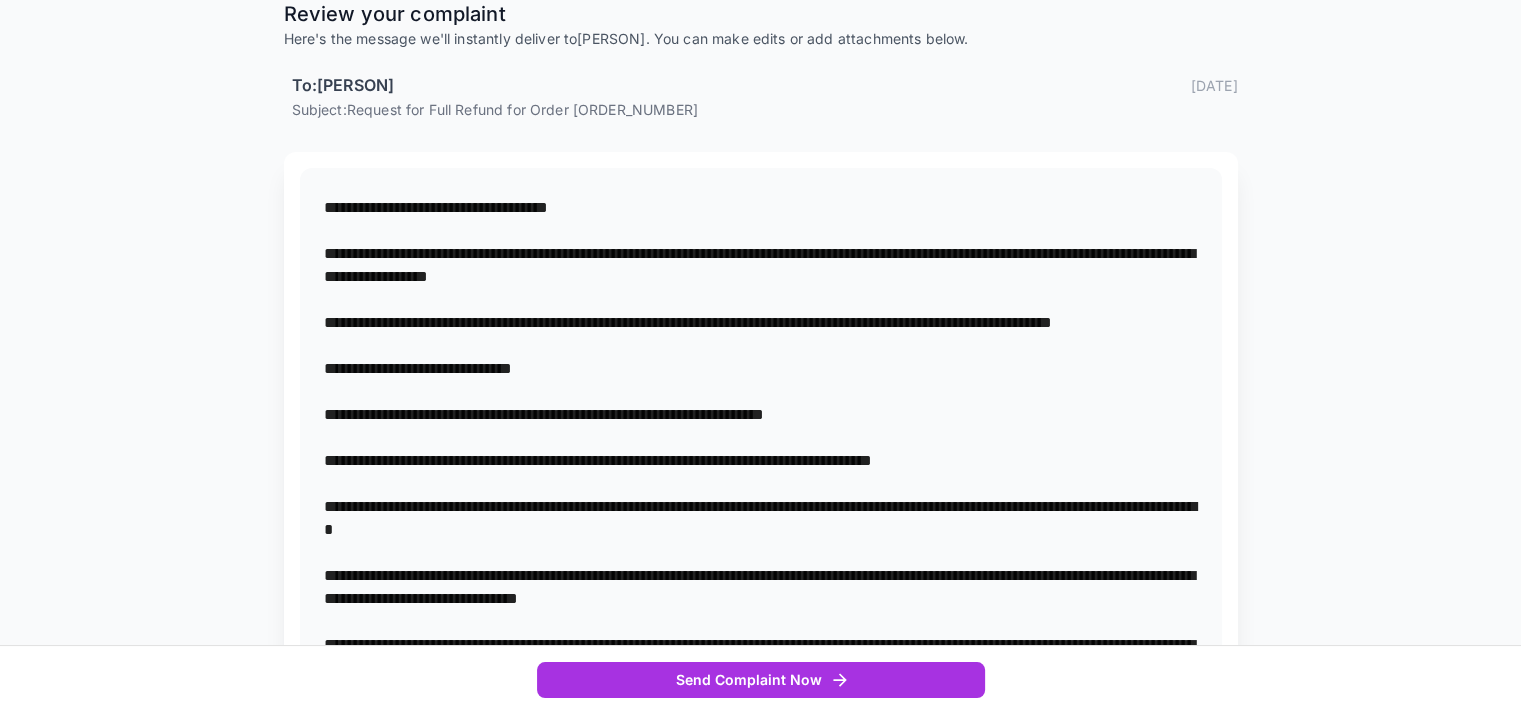 drag, startPoint x: 477, startPoint y: 515, endPoint x: 318, endPoint y: 211, distance: 343.06998 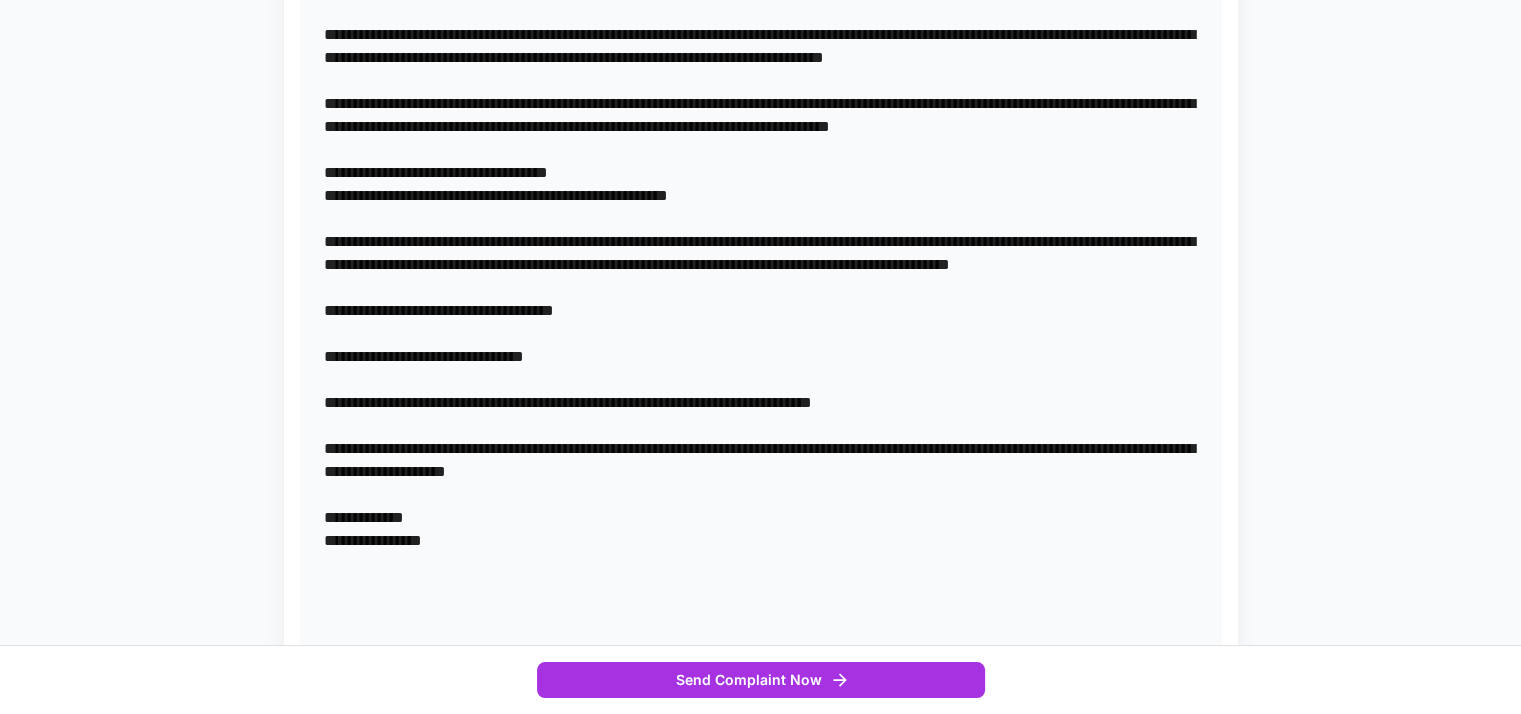 scroll, scrollTop: 1070, scrollLeft: 0, axis: vertical 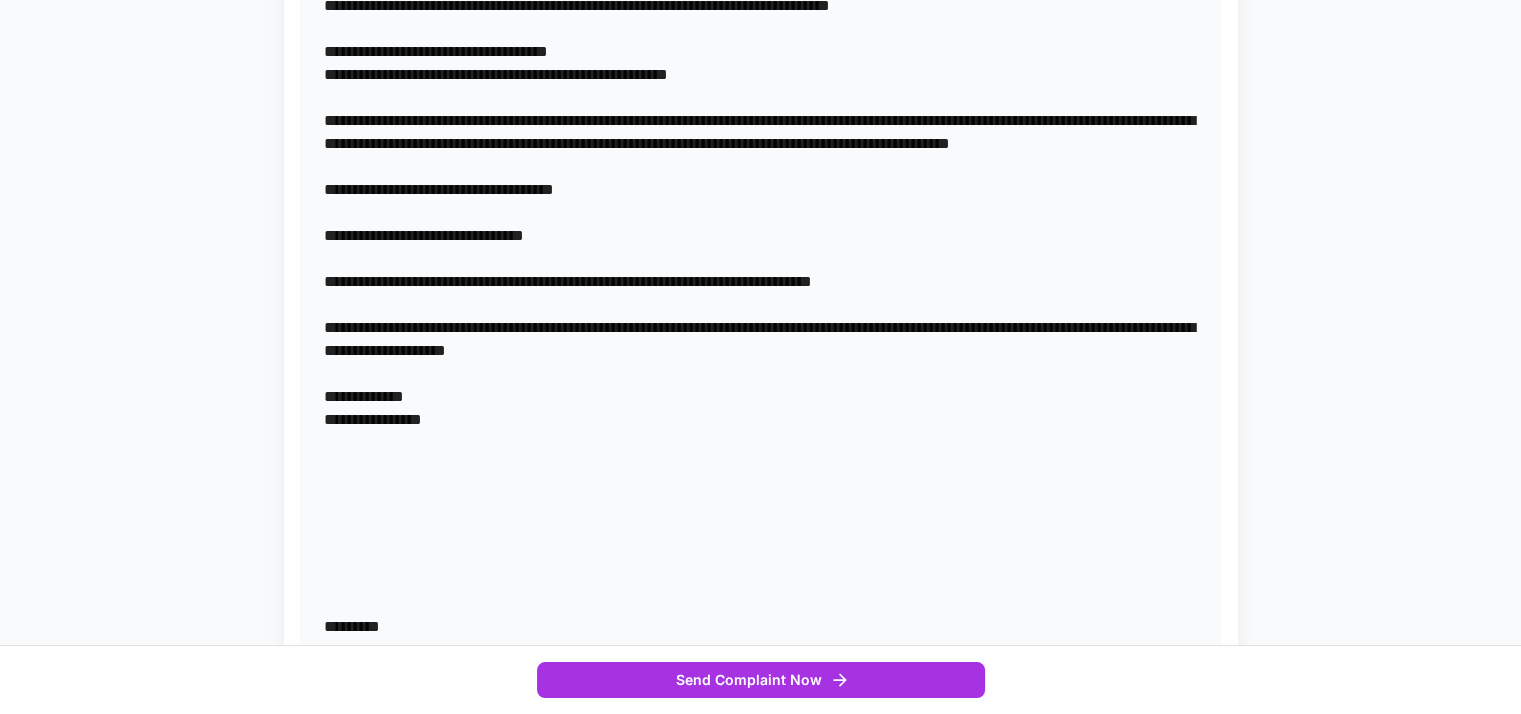 click at bounding box center [761, 109] 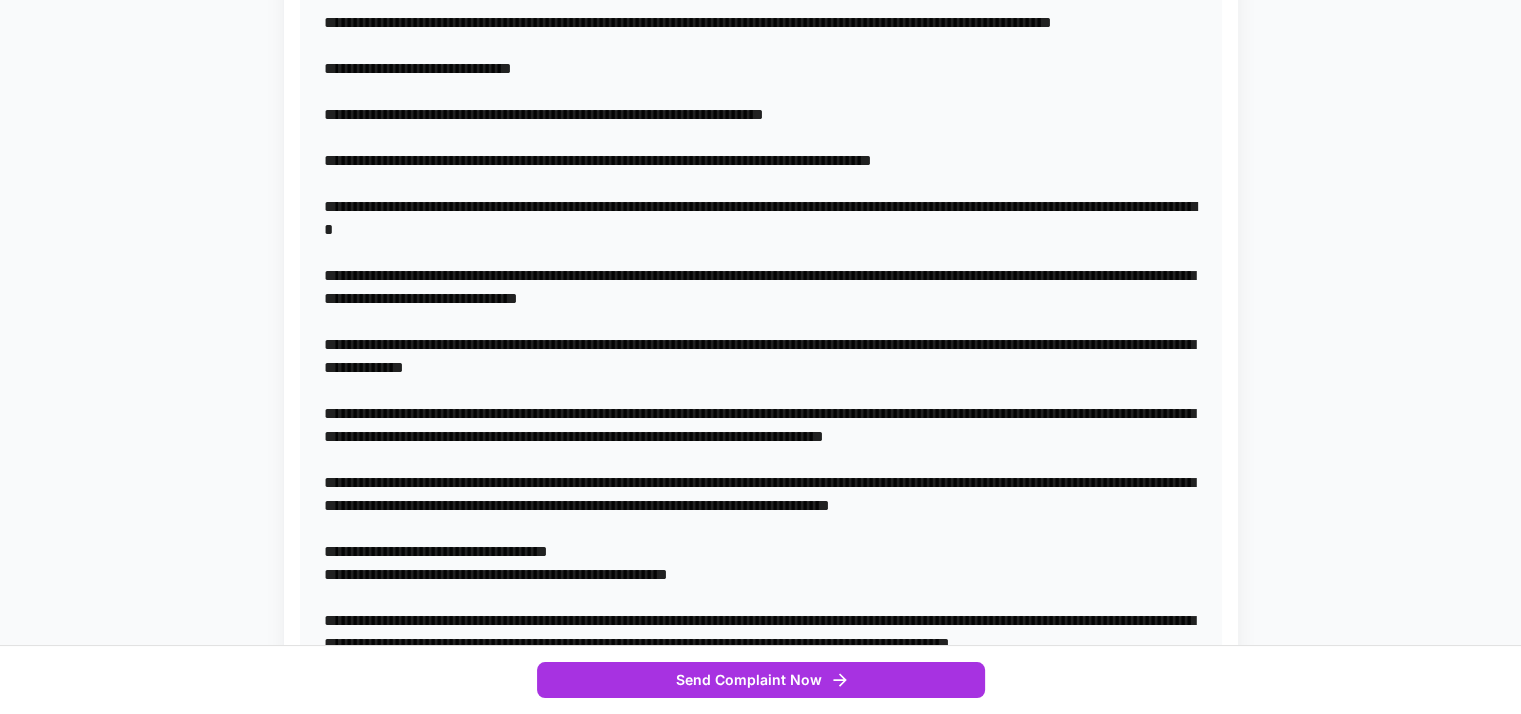 scroll, scrollTop: 270, scrollLeft: 0, axis: vertical 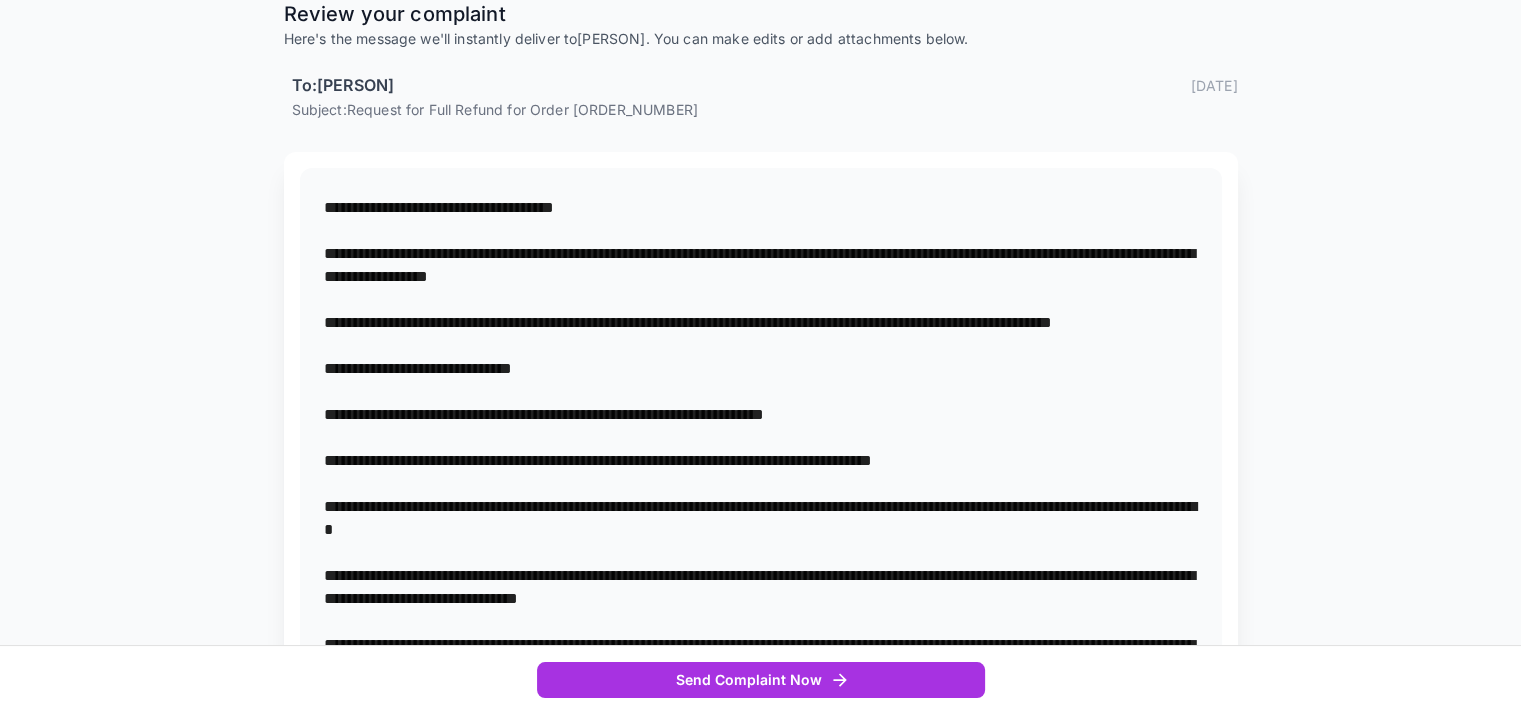 drag, startPoint x: 477, startPoint y: 511, endPoint x: 320, endPoint y: 207, distance: 342.14764 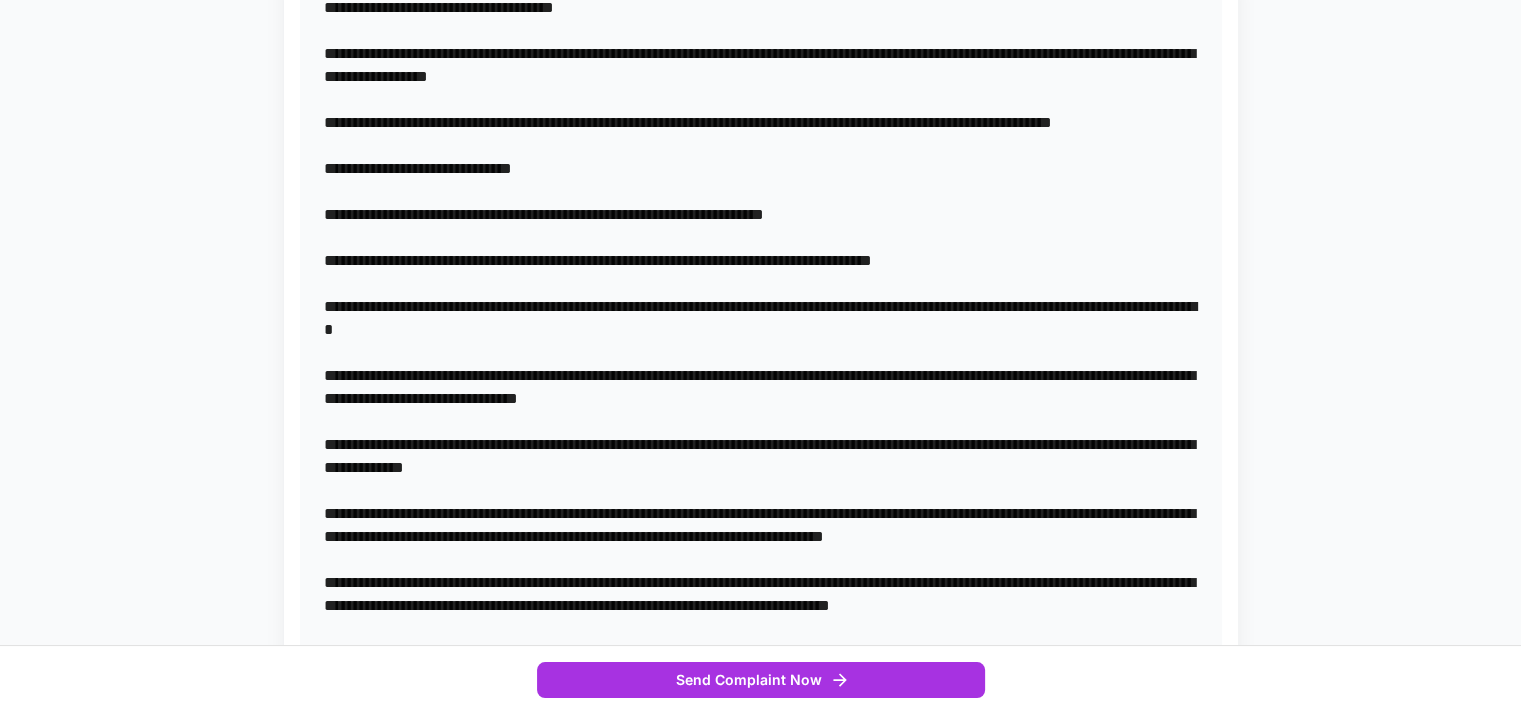 click at bounding box center [761, 709] 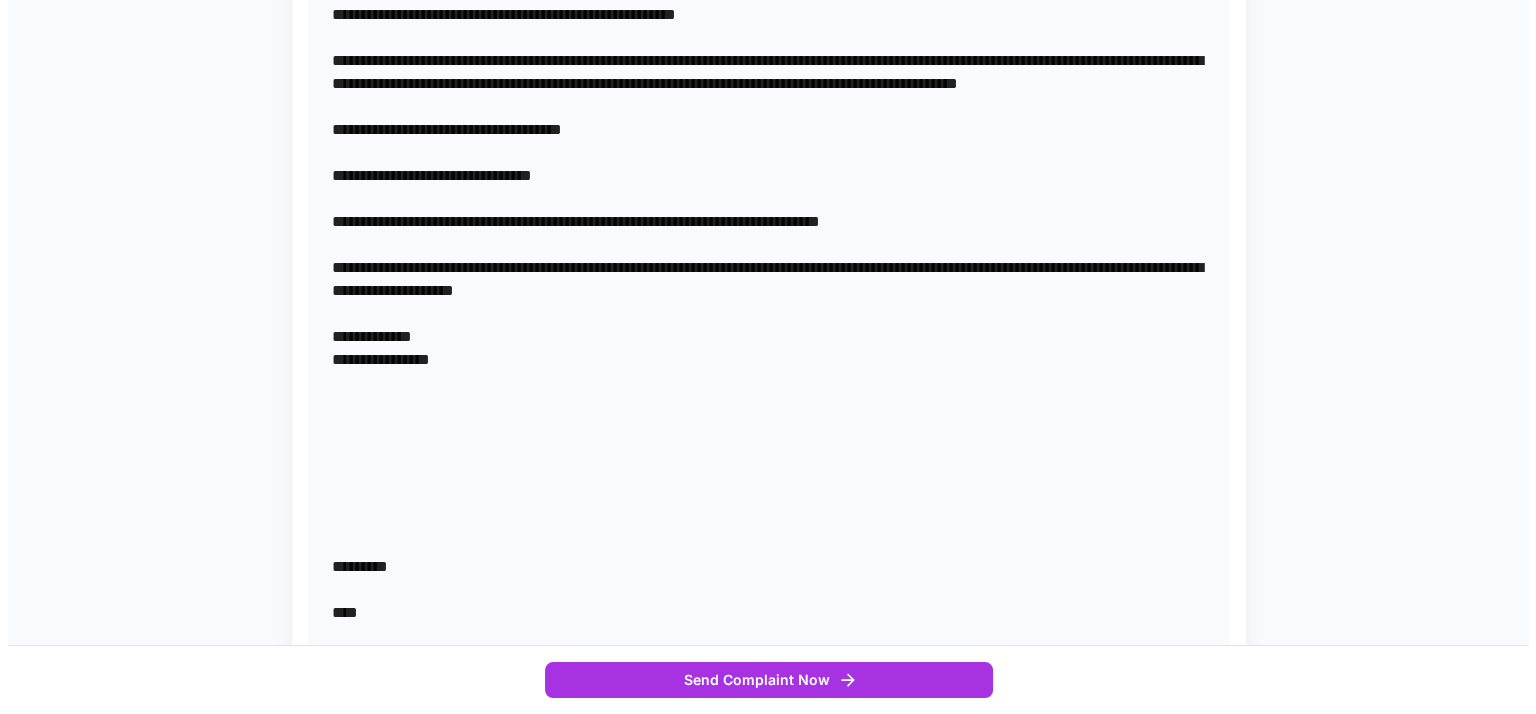 scroll, scrollTop: 1370, scrollLeft: 0, axis: vertical 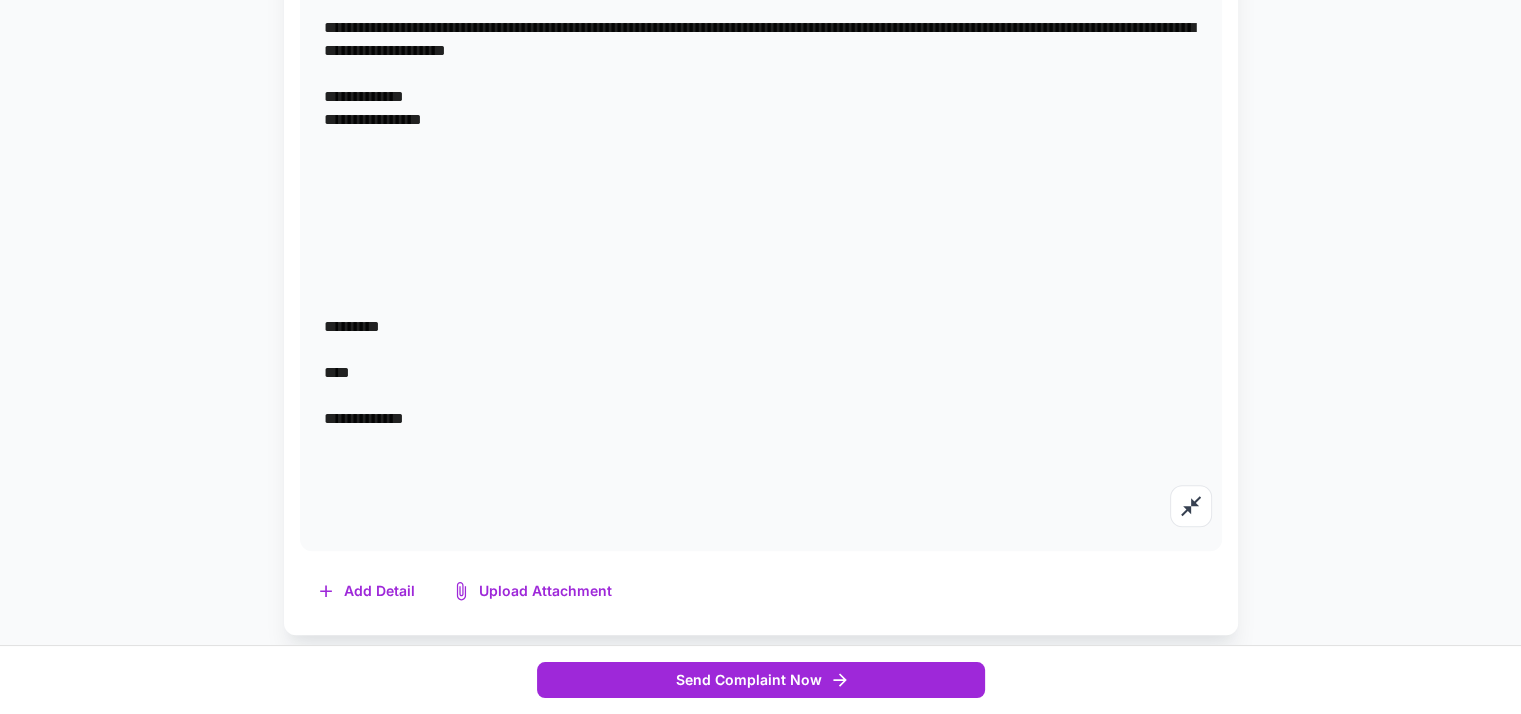 type on "**********" 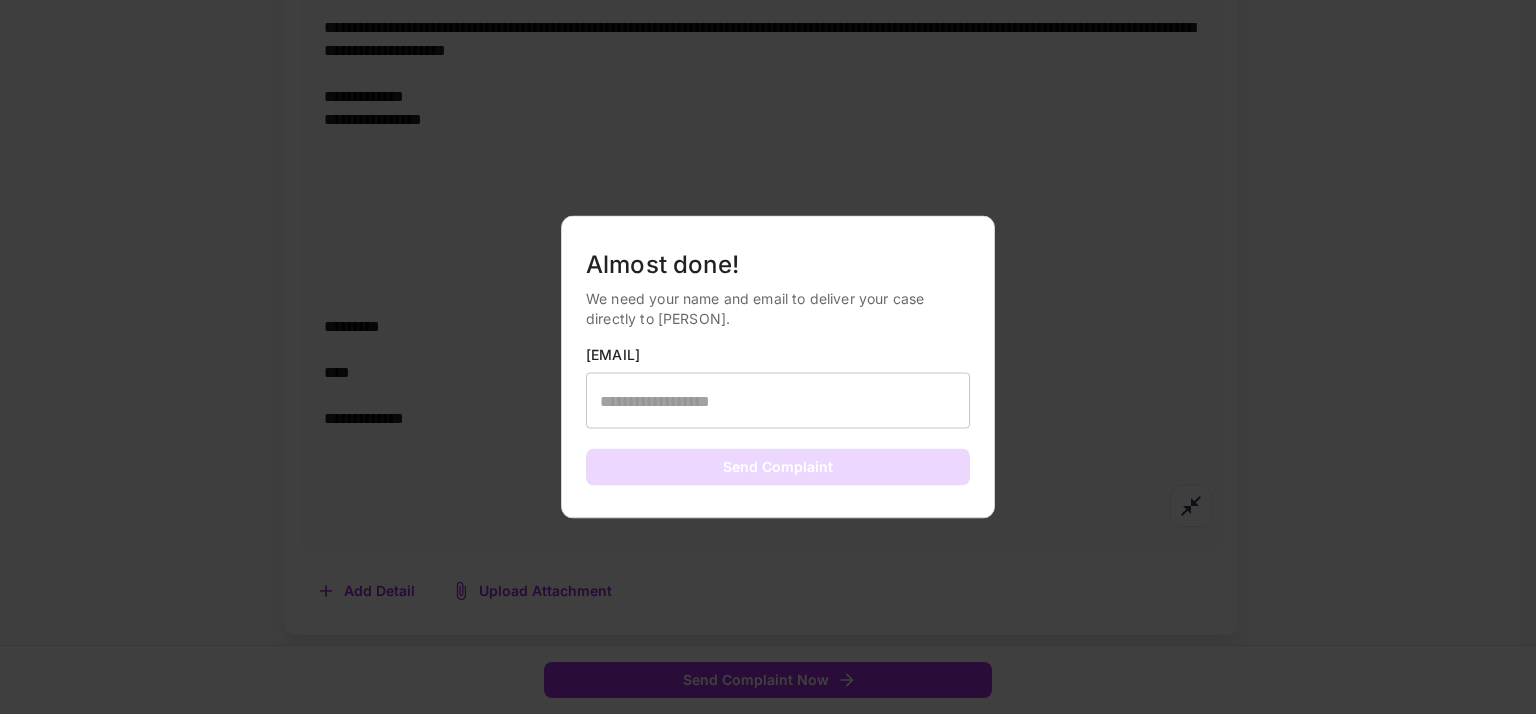 click at bounding box center [778, 401] 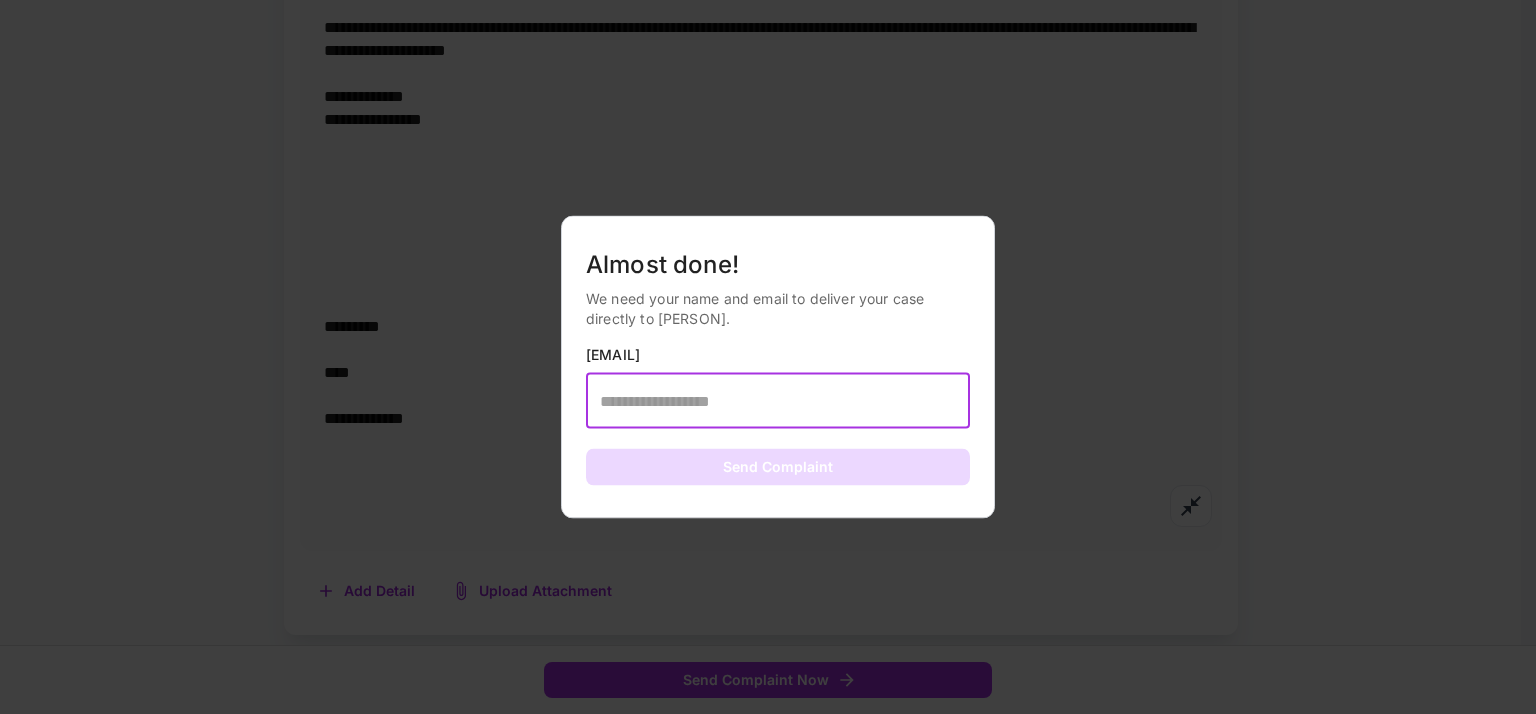 type on "**********" 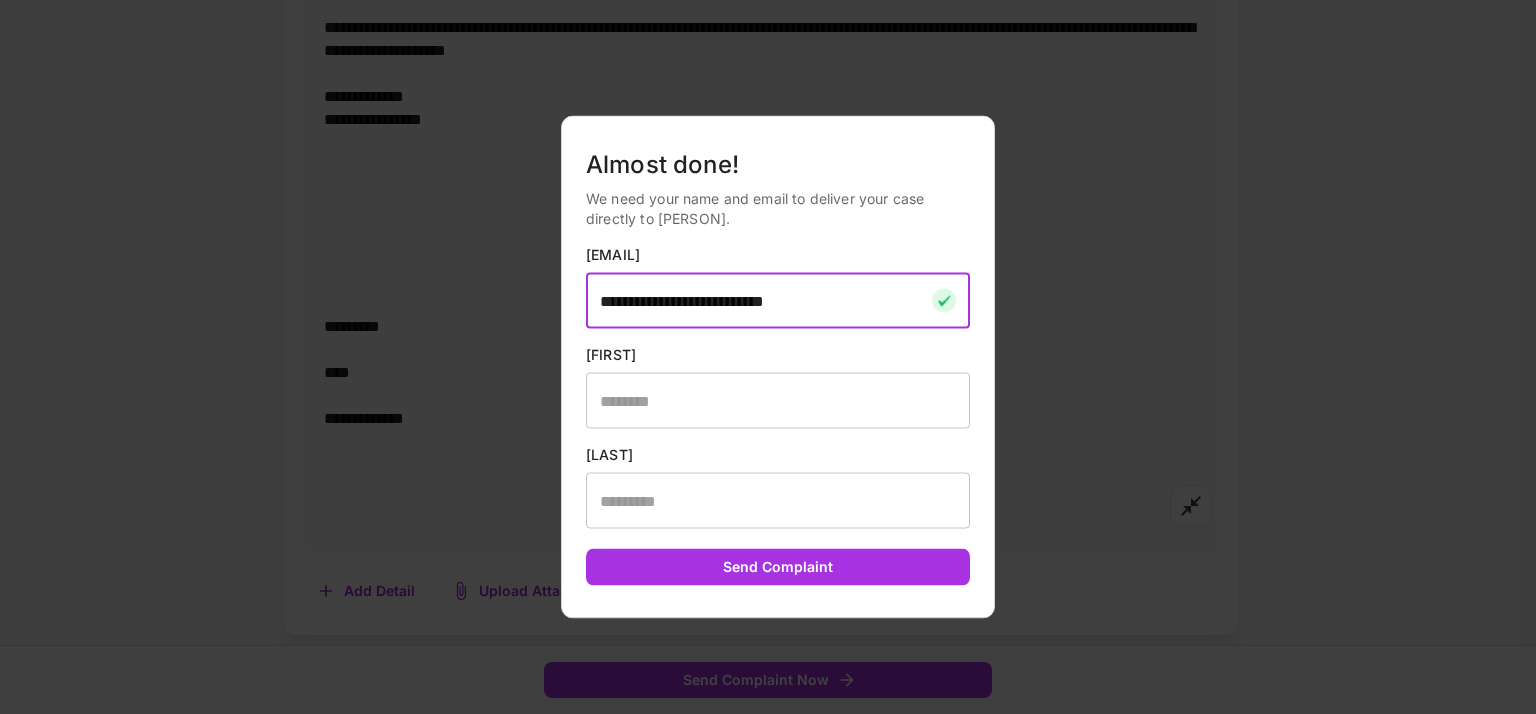 click at bounding box center [778, 401] 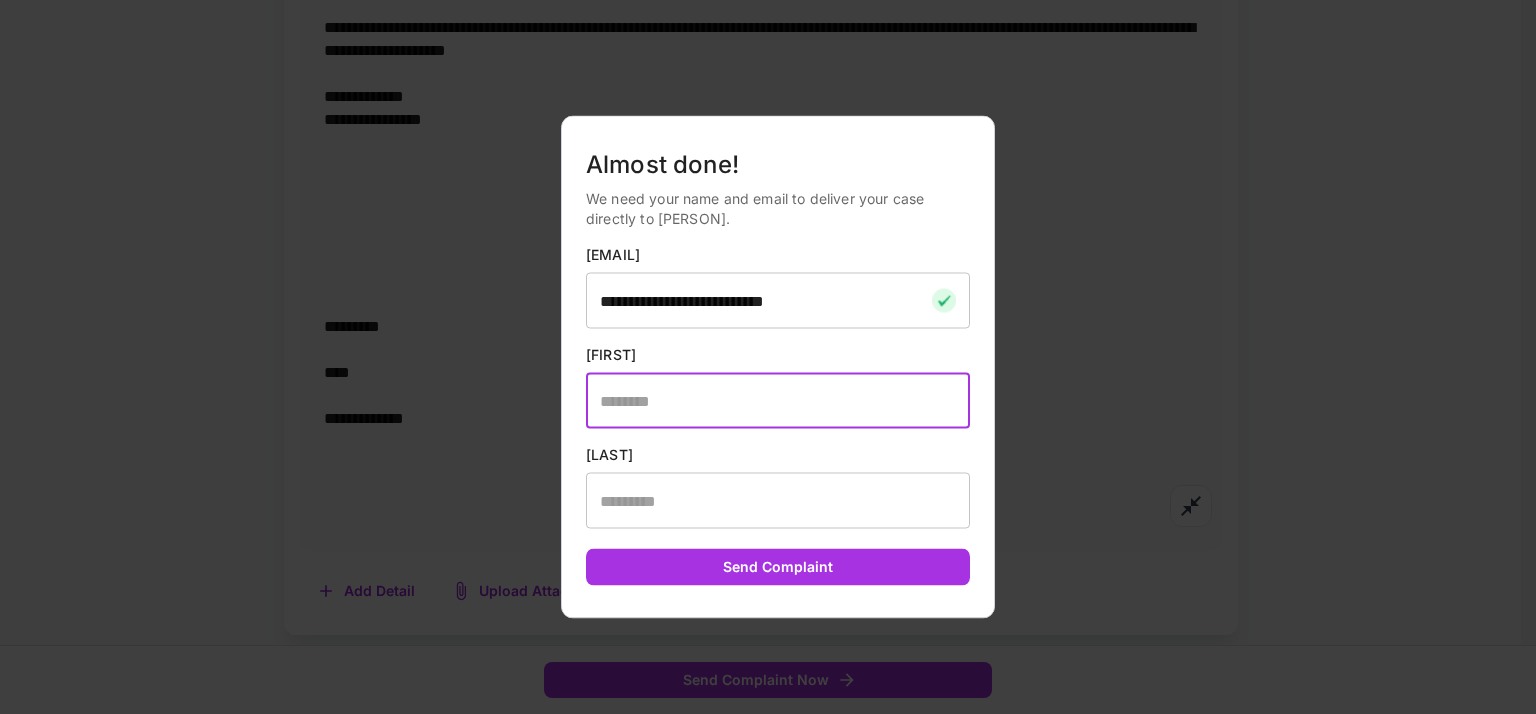 type on "******" 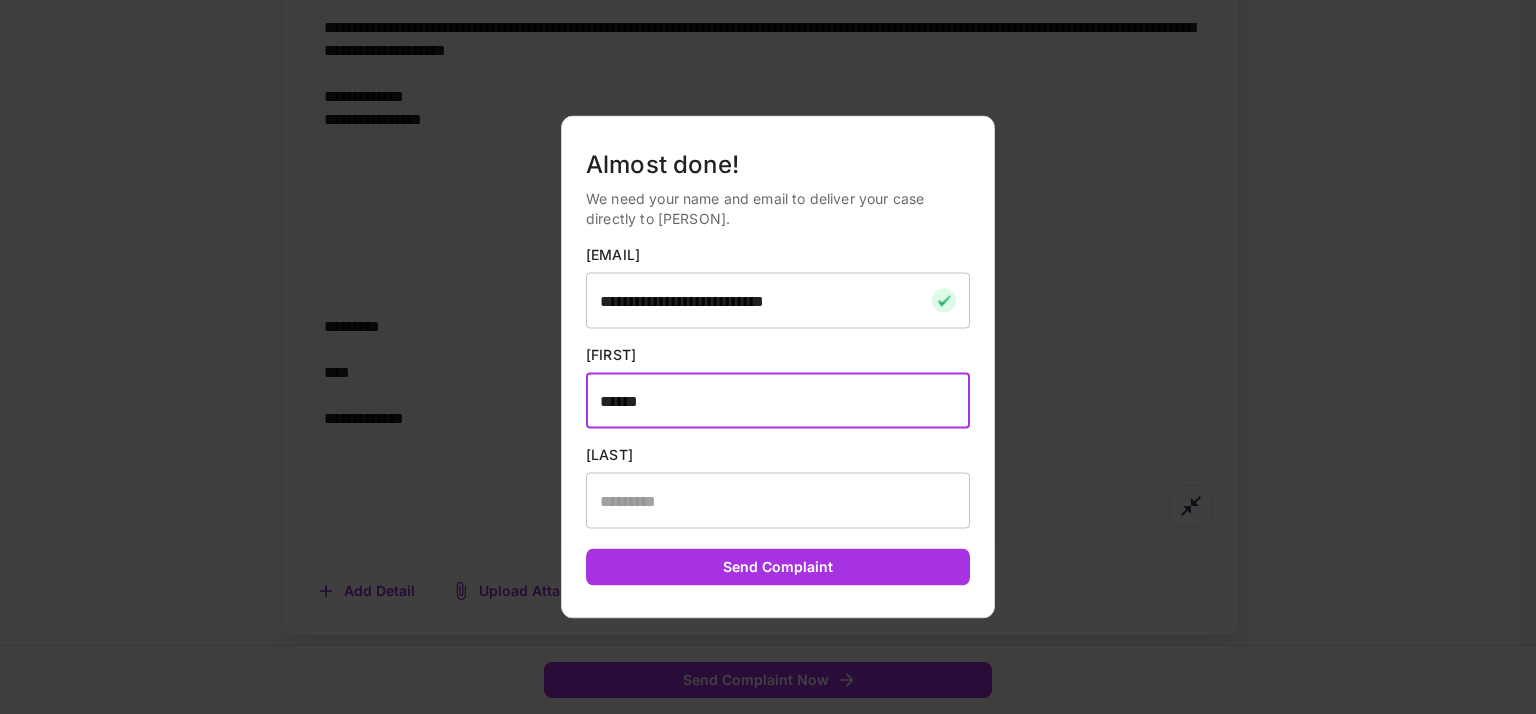 type on "*********" 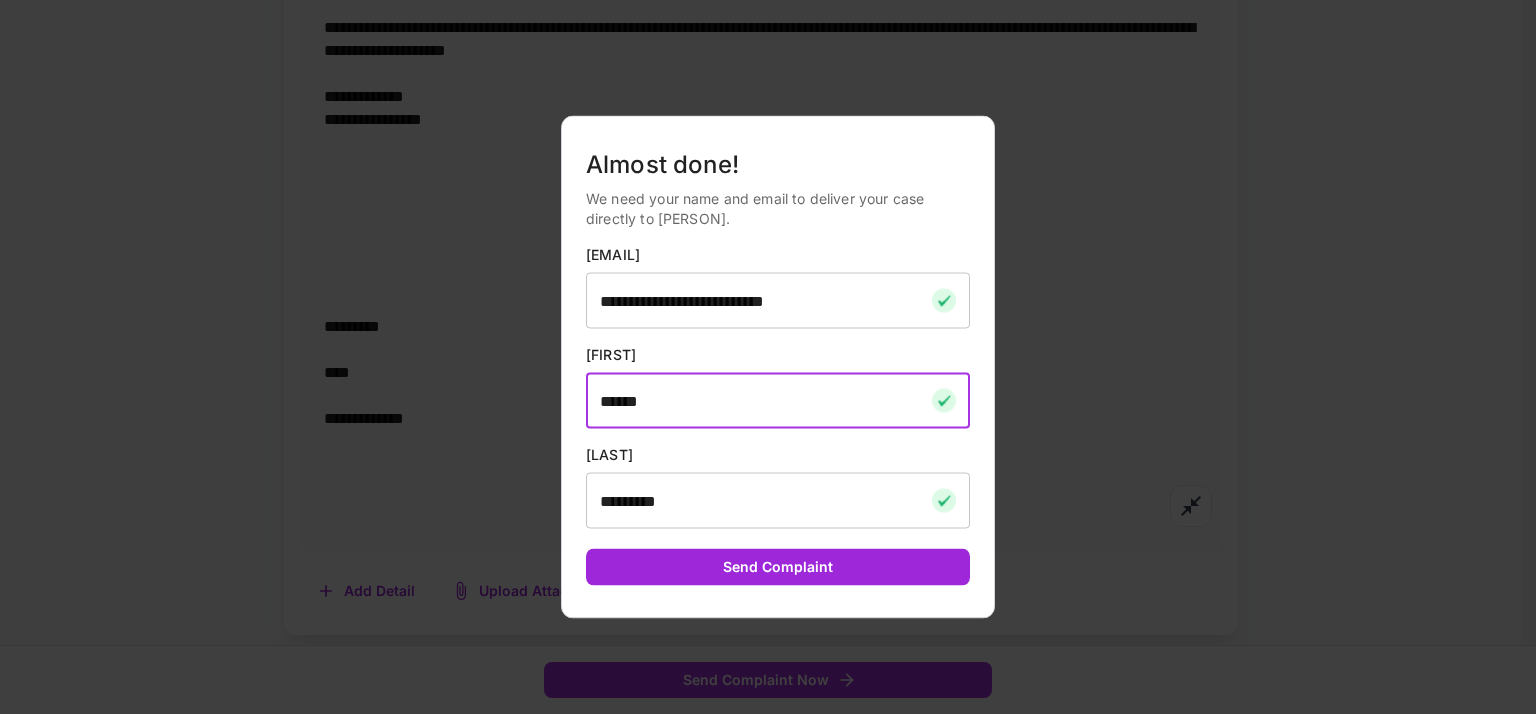 click on "Send Complaint" at bounding box center [778, 567] 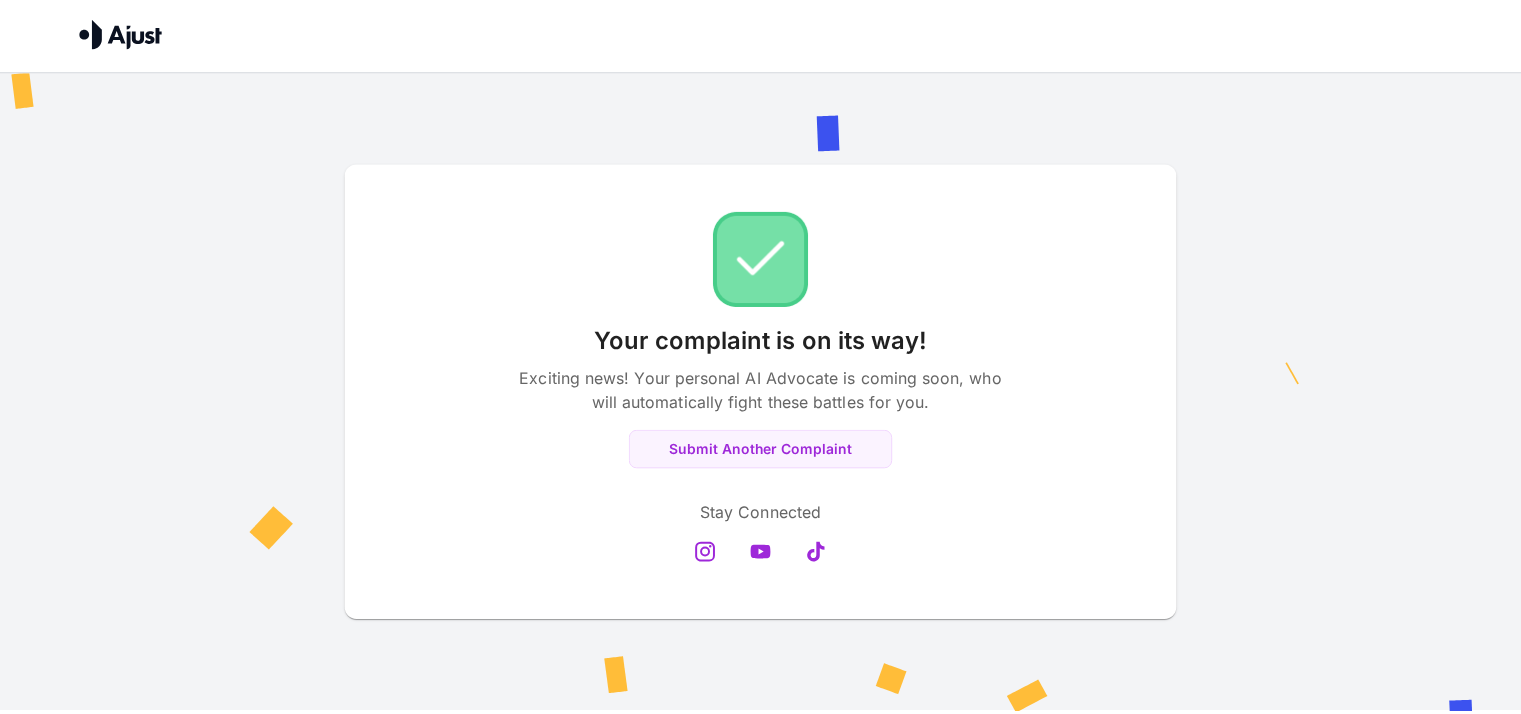 scroll, scrollTop: 1, scrollLeft: 0, axis: vertical 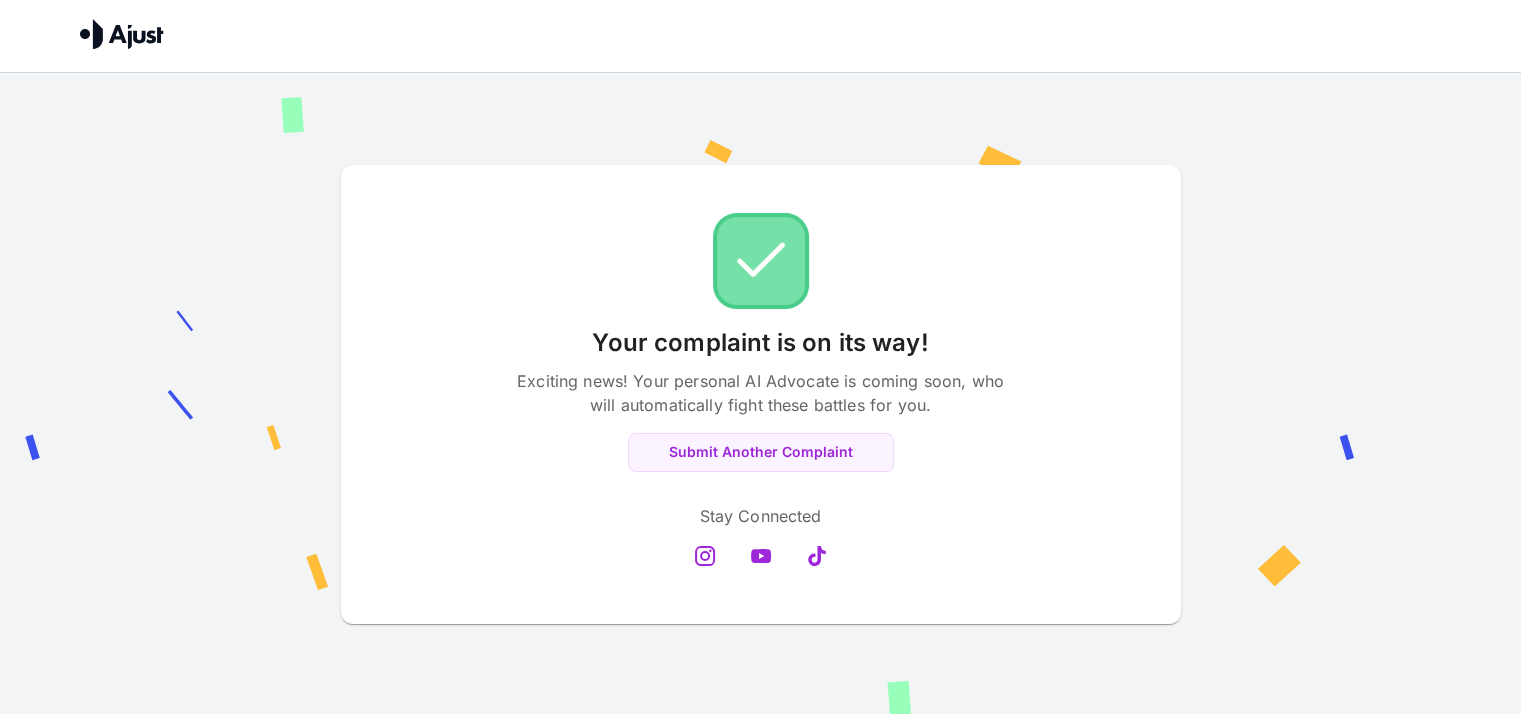 click on "Your complaint is on its way! Exciting news! Your personal AI Advocate is coming soon, who will automatically fight these battles for you. Submit Another Complaint Stay Connected" at bounding box center [761, 394] 